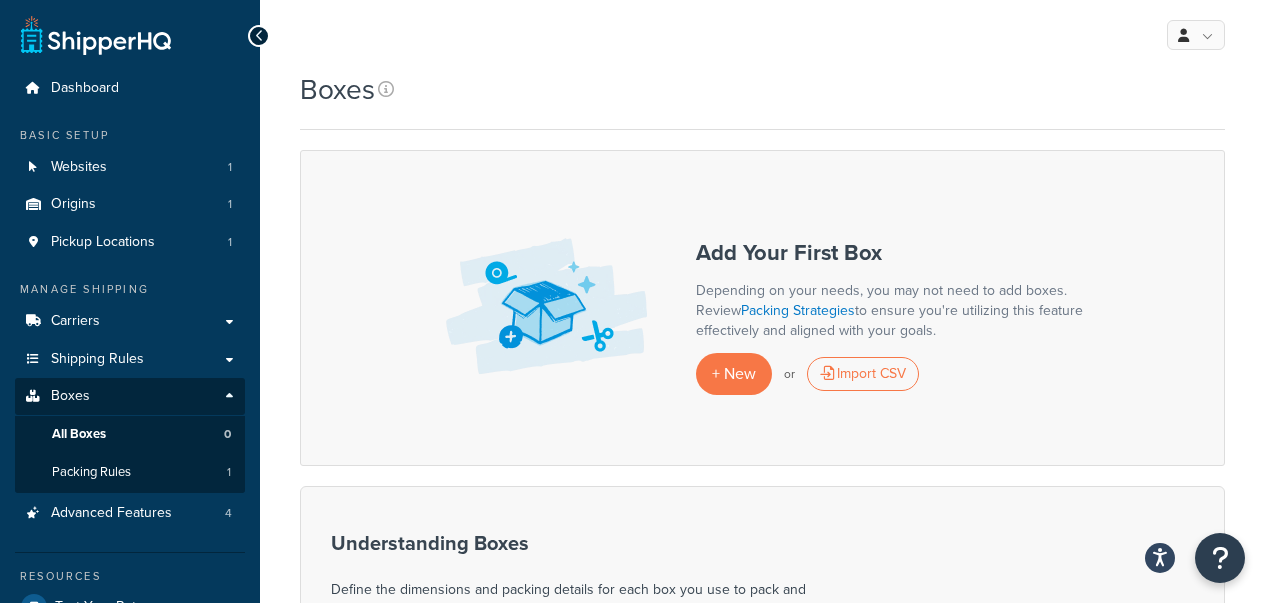 scroll, scrollTop: 0, scrollLeft: 0, axis: both 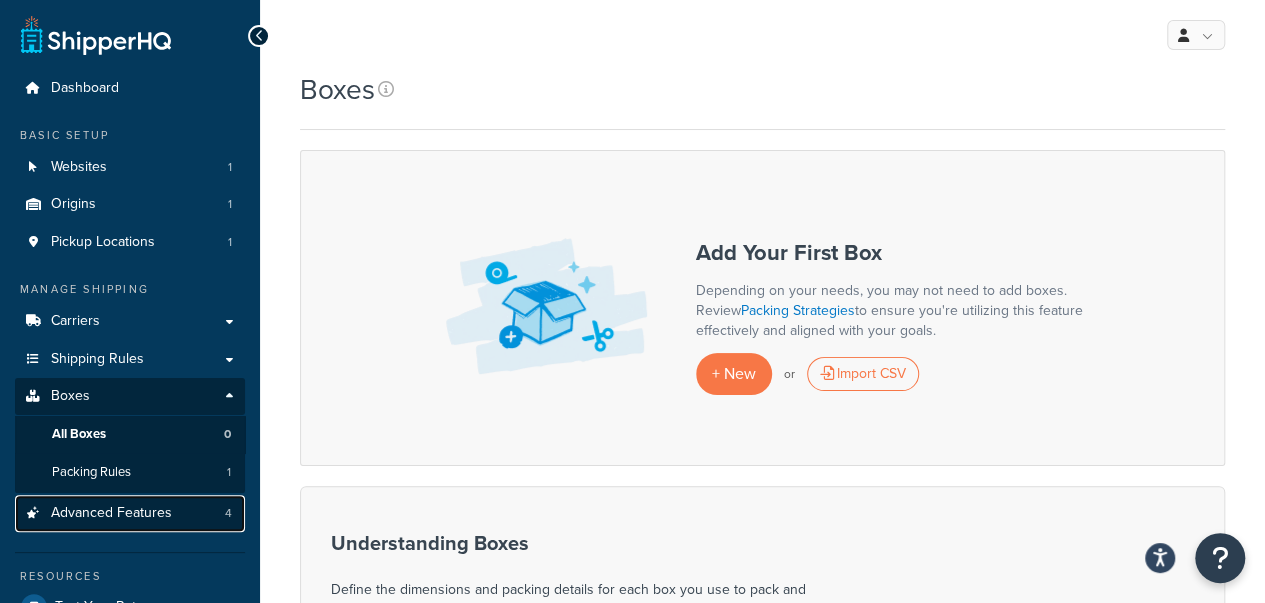 click on "Advanced Features
4" at bounding box center (130, 513) 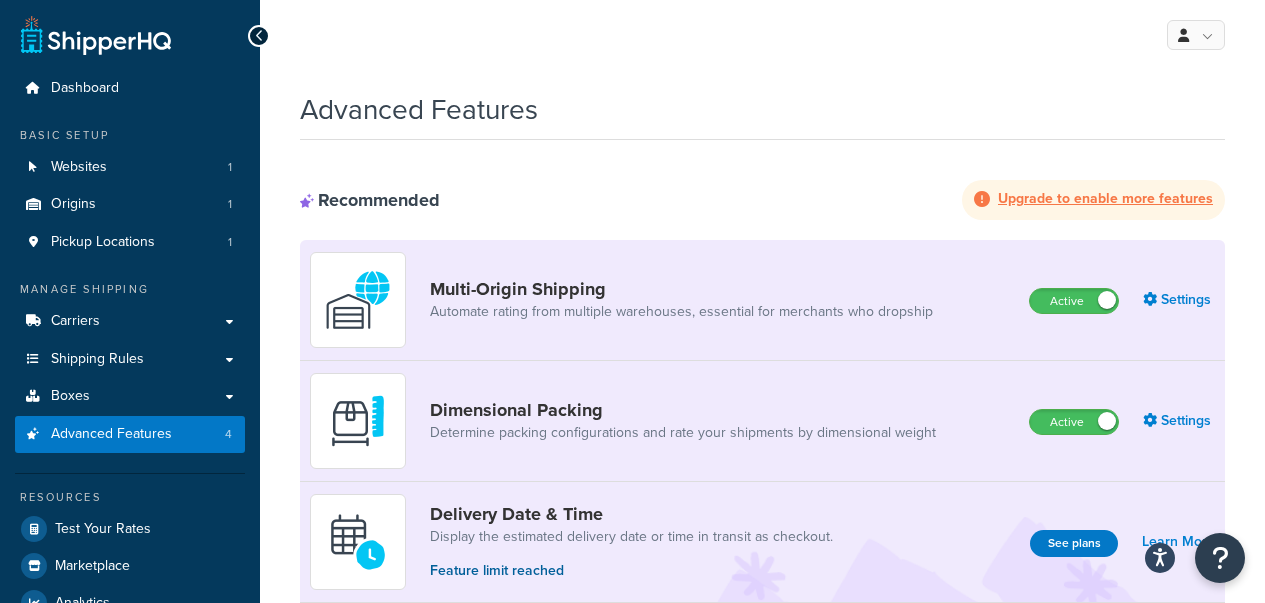 scroll, scrollTop: 0, scrollLeft: 0, axis: both 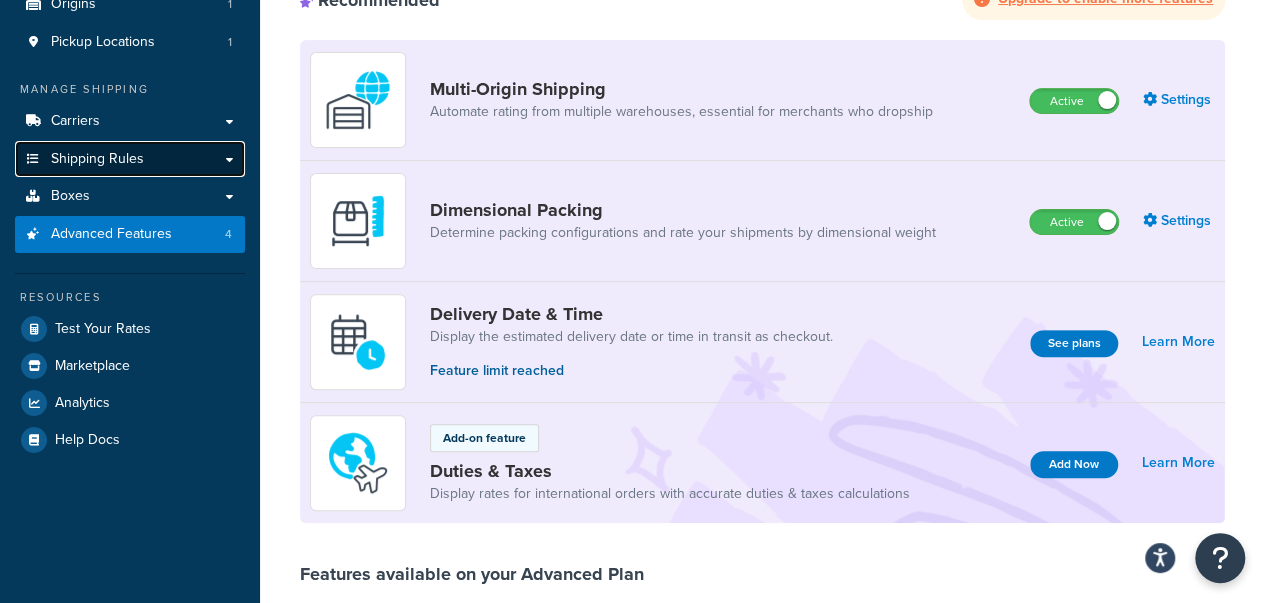 click on "Shipping Rules" at bounding box center [97, 159] 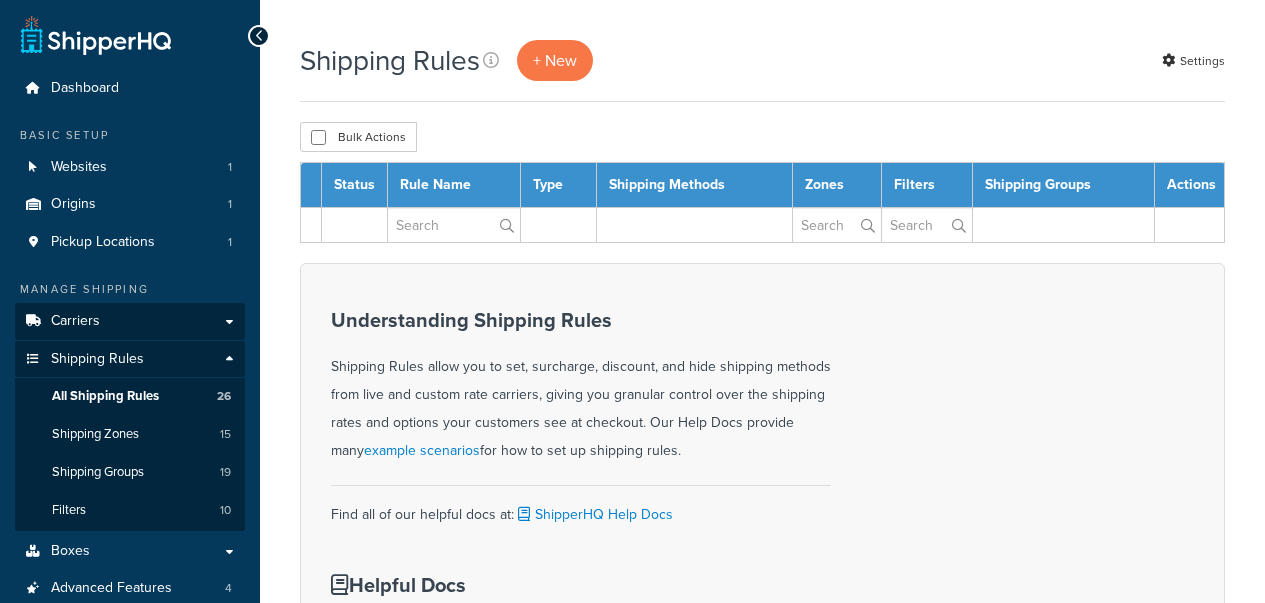 scroll, scrollTop: 0, scrollLeft: 0, axis: both 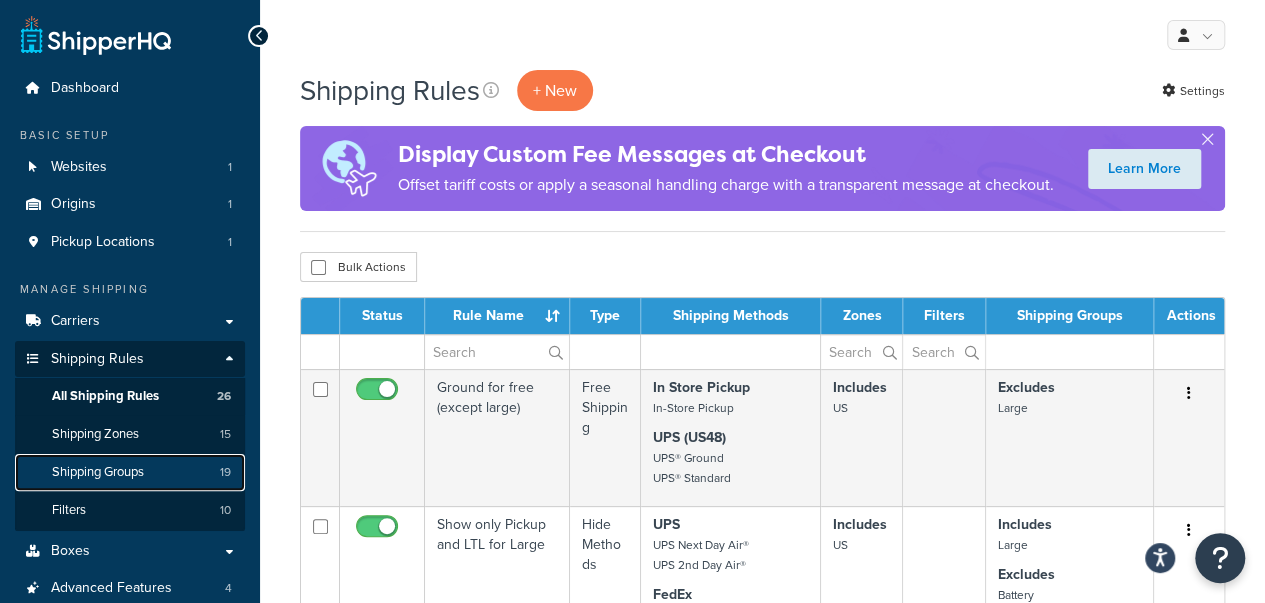 click on "Shipping Groups" at bounding box center [98, 472] 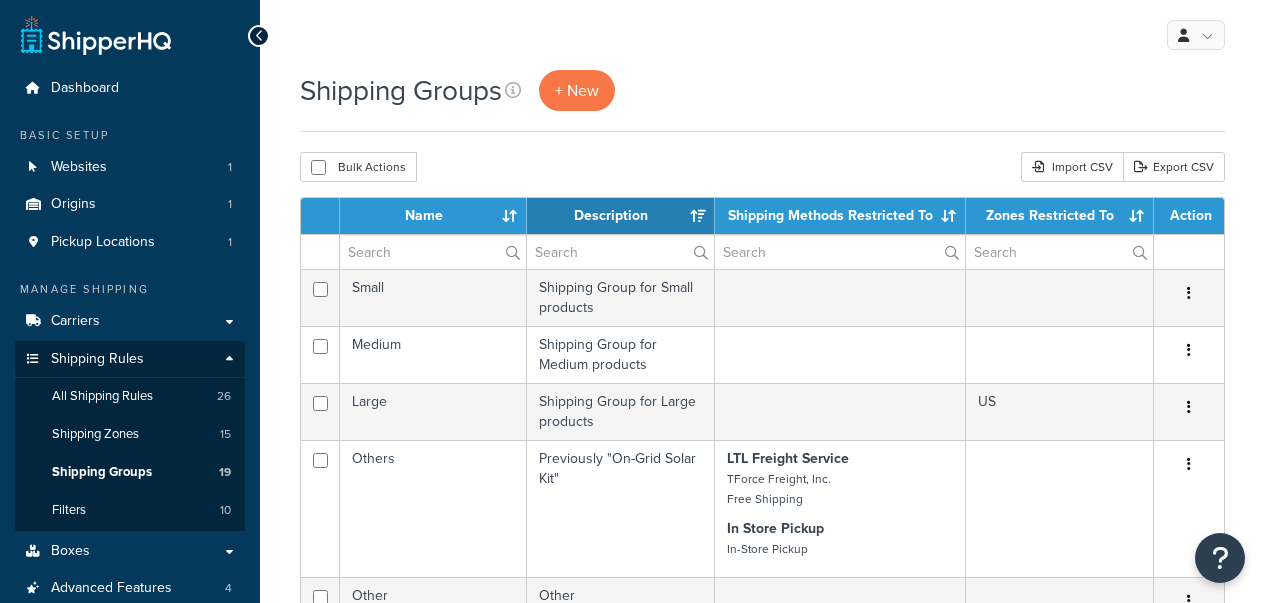 select on "15" 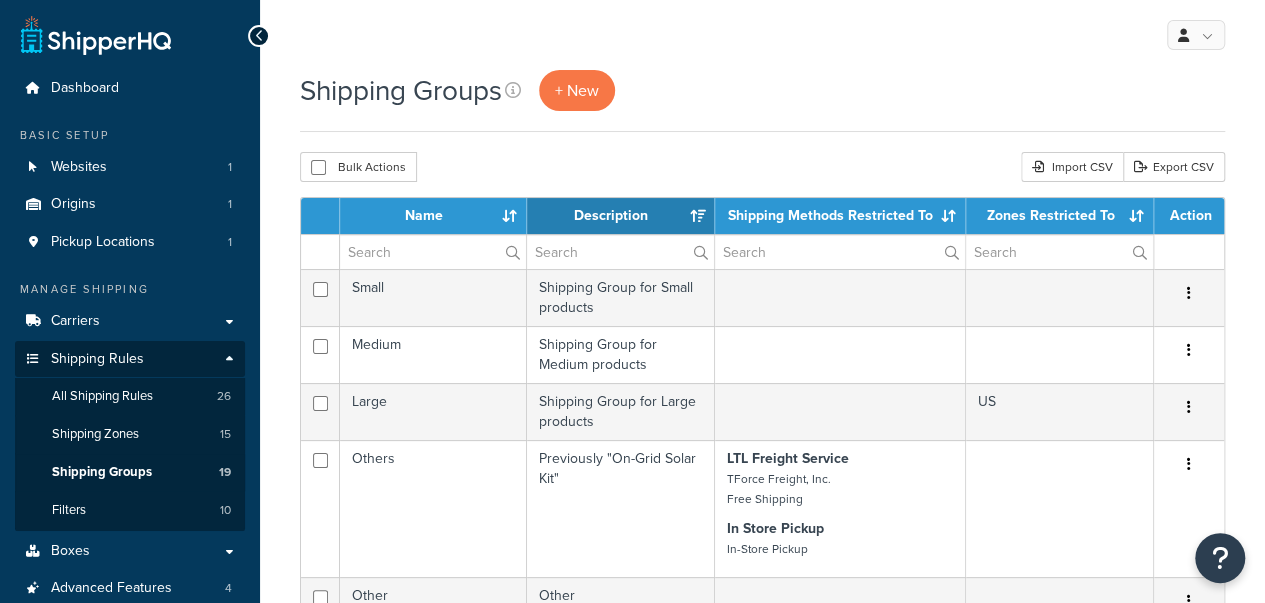 scroll, scrollTop: 0, scrollLeft: 0, axis: both 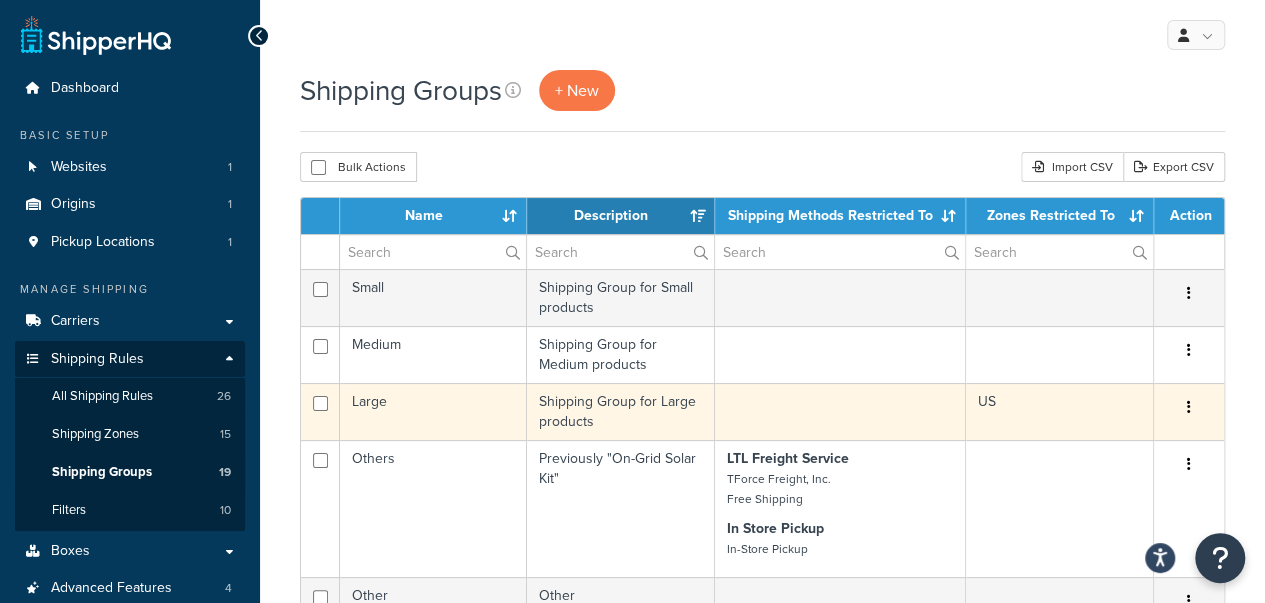 click at bounding box center (1189, 408) 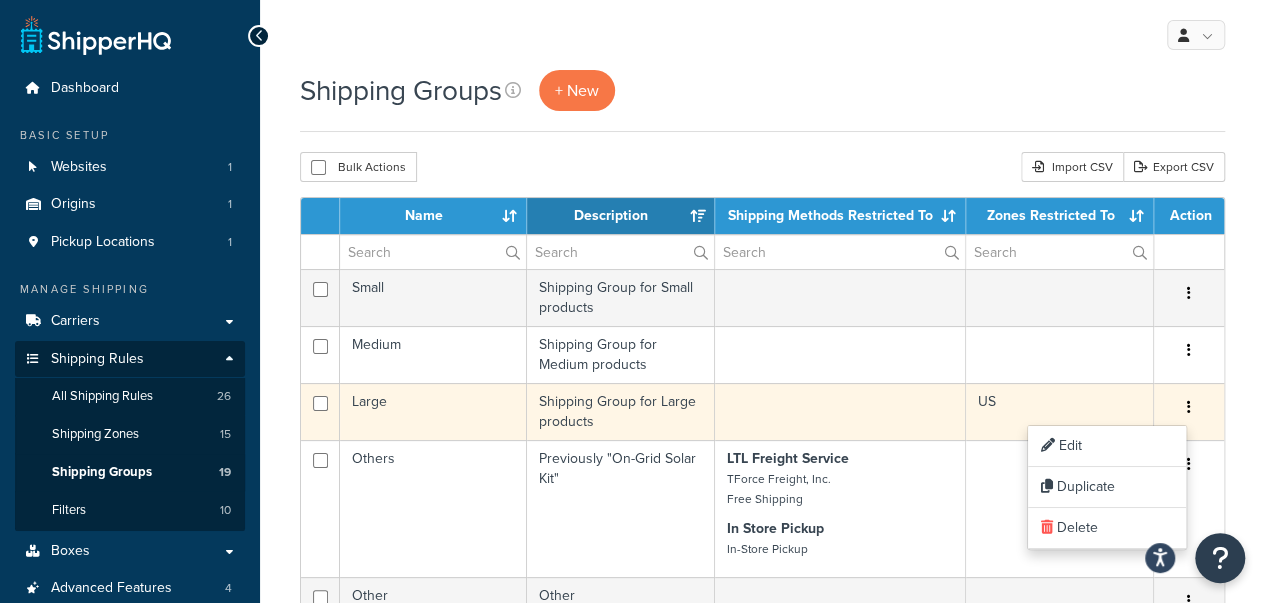click on "Edit
Duplicate
Delete" at bounding box center (1189, 411) 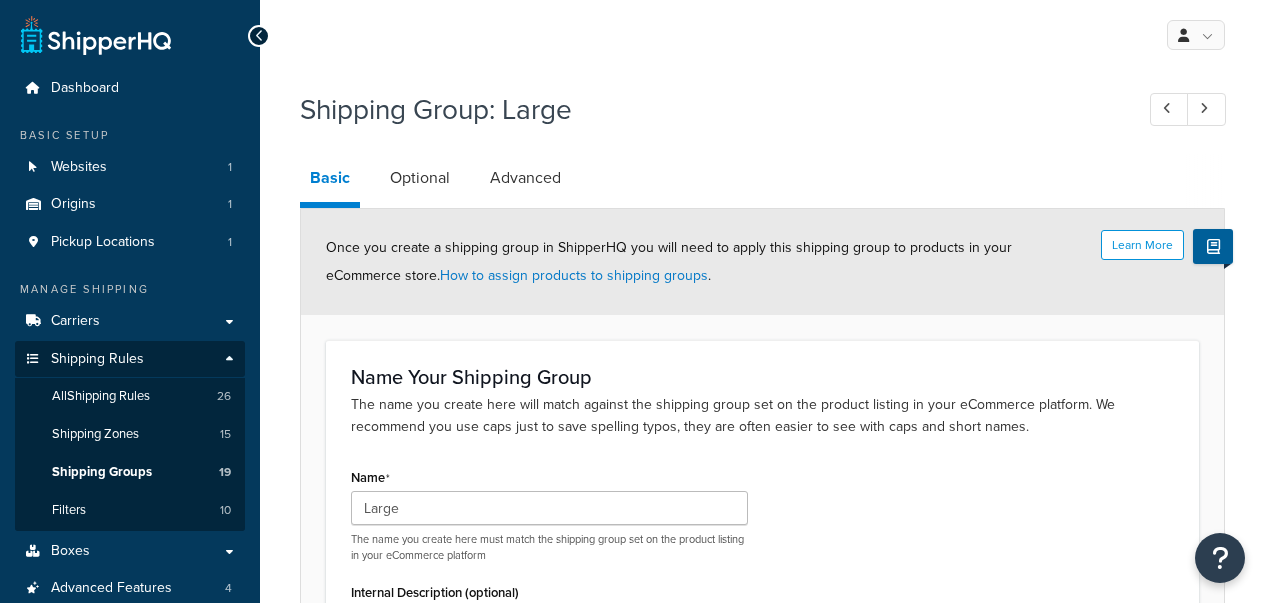 scroll, scrollTop: 0, scrollLeft: 0, axis: both 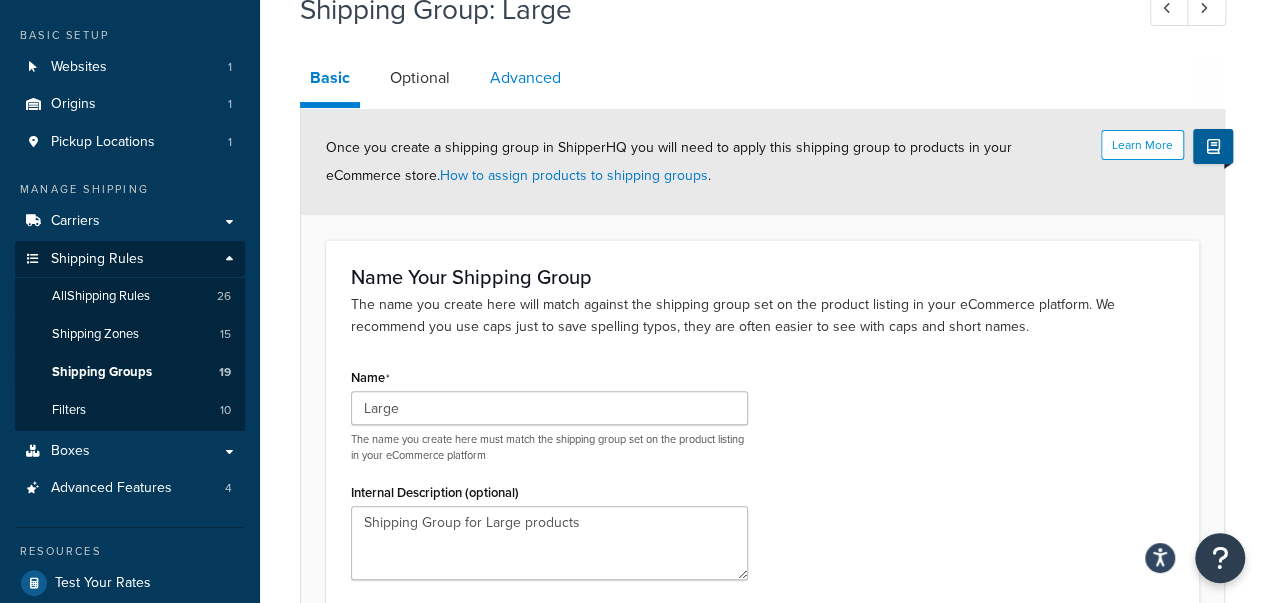 click on "Advanced" at bounding box center [525, 78] 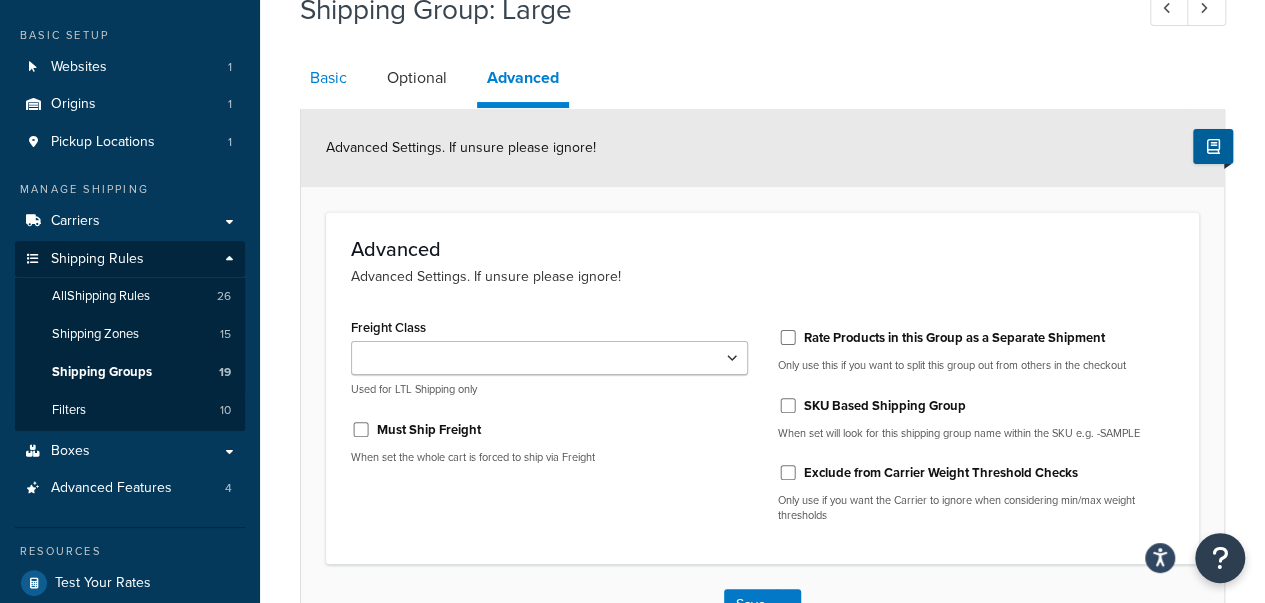 click on "Basic" at bounding box center [328, 78] 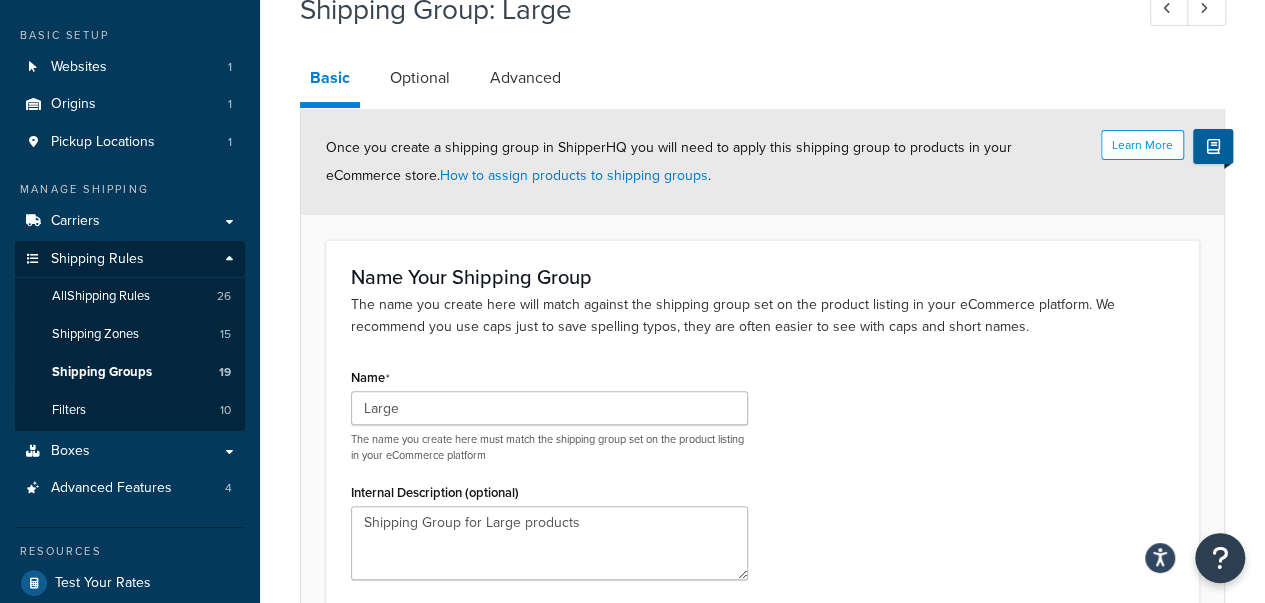 scroll, scrollTop: 298, scrollLeft: 0, axis: vertical 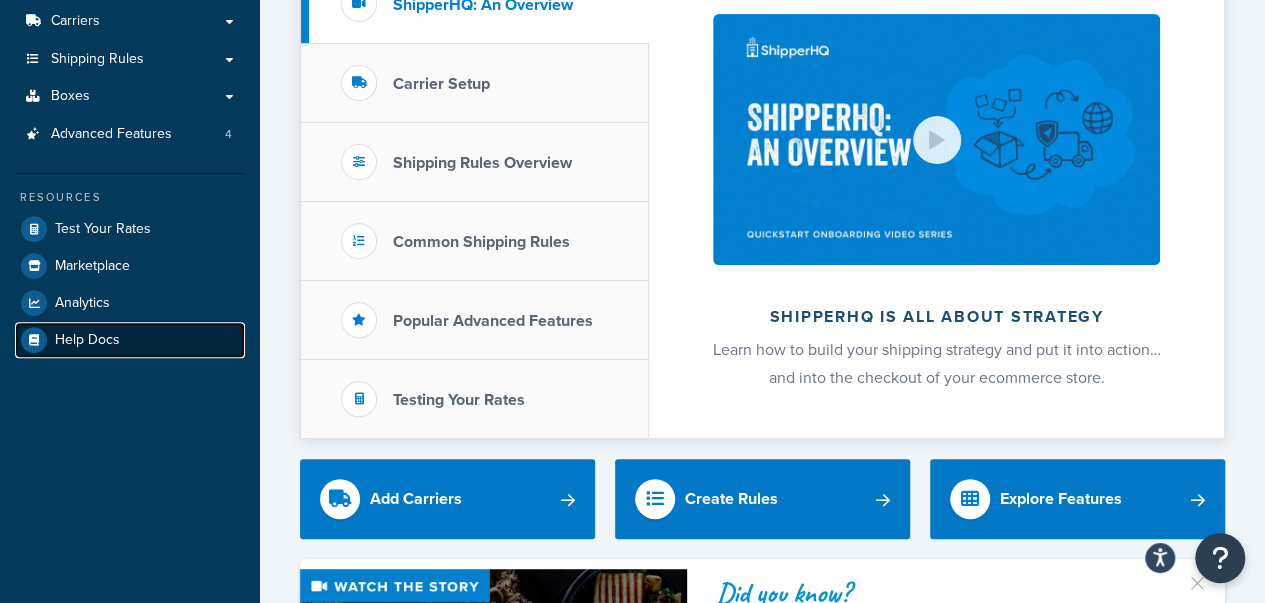 click on "Help Docs" at bounding box center [87, 340] 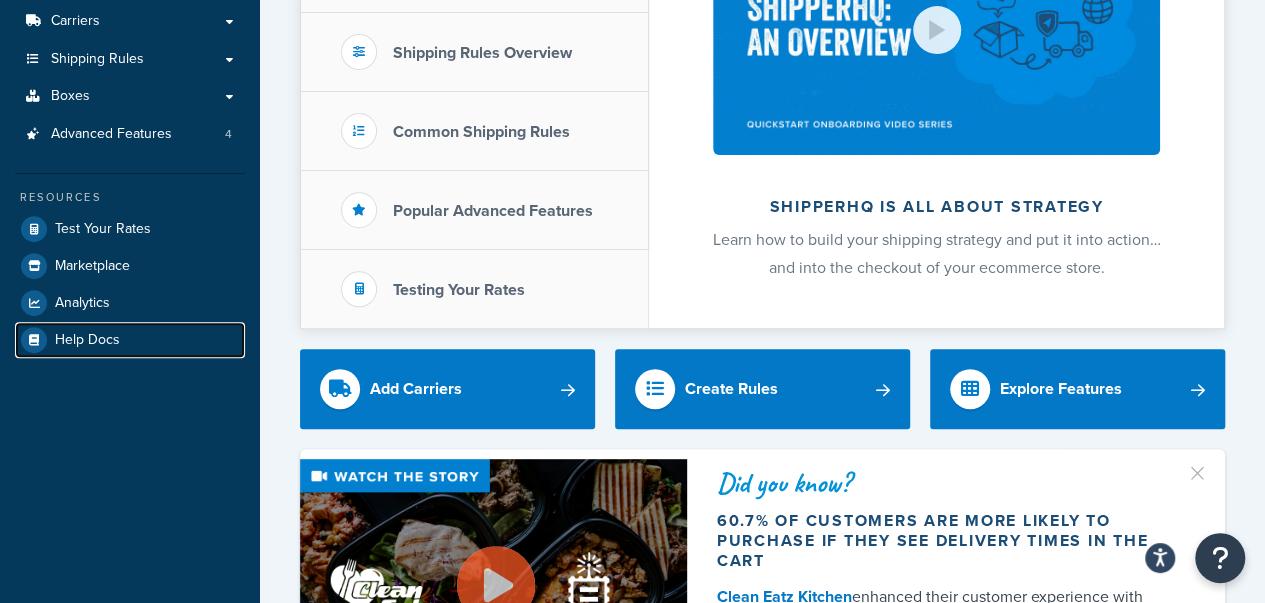 scroll, scrollTop: 100, scrollLeft: 0, axis: vertical 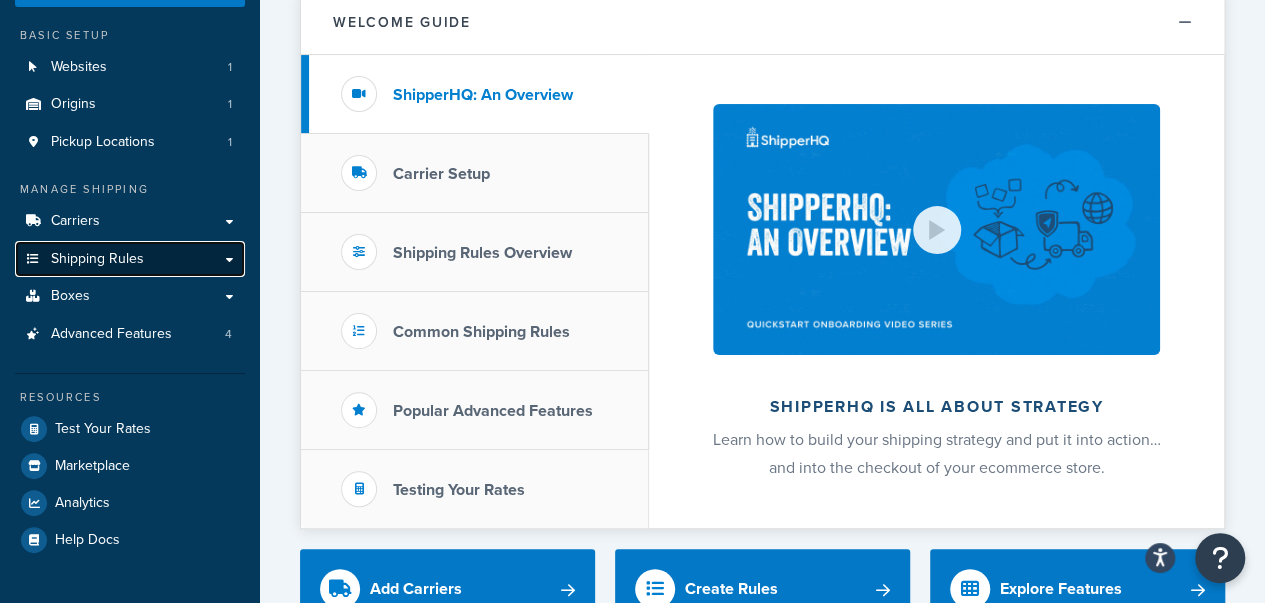click on "Shipping Rules" at bounding box center [97, 259] 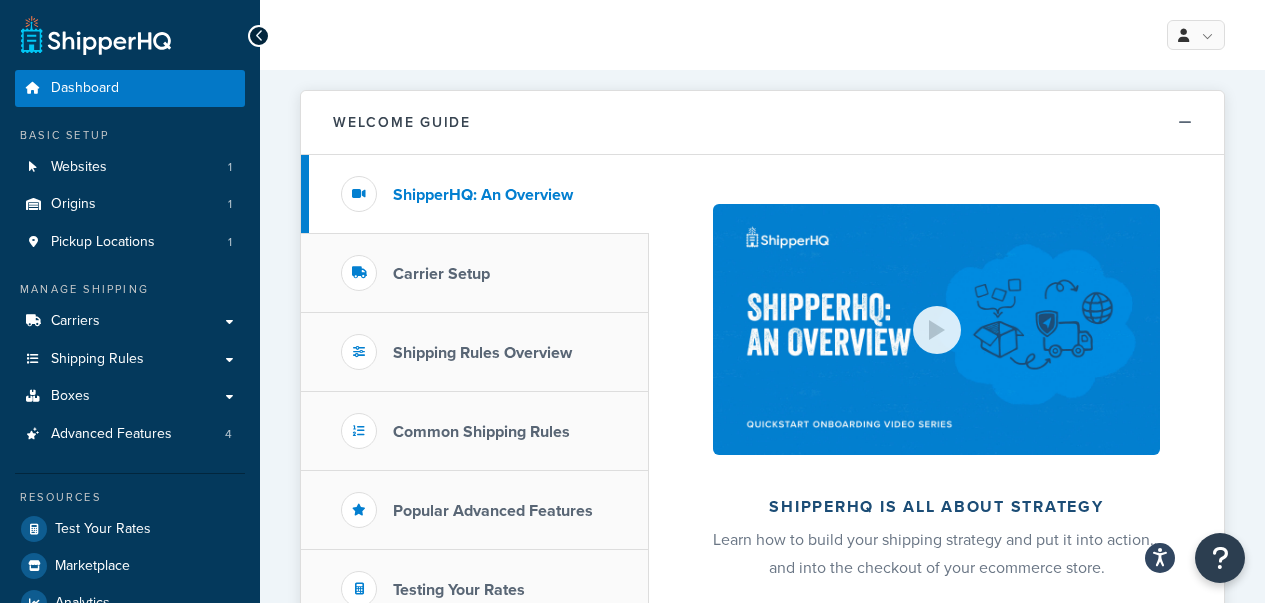 scroll, scrollTop: 0, scrollLeft: 0, axis: both 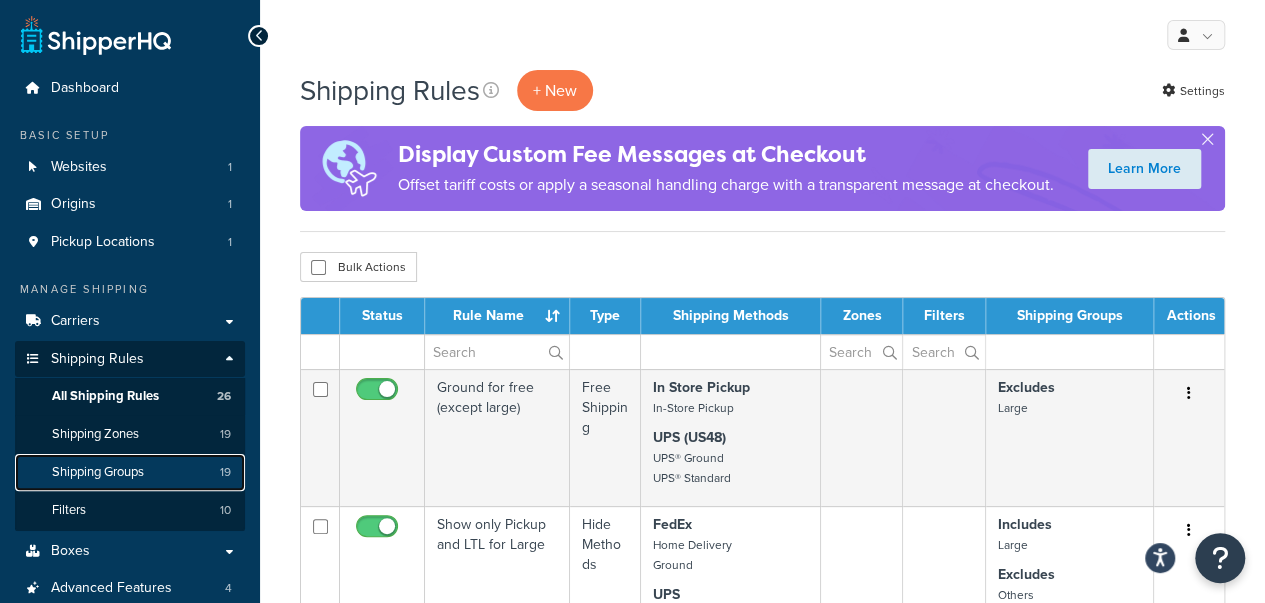 click on "Shipping Groups" at bounding box center [98, 472] 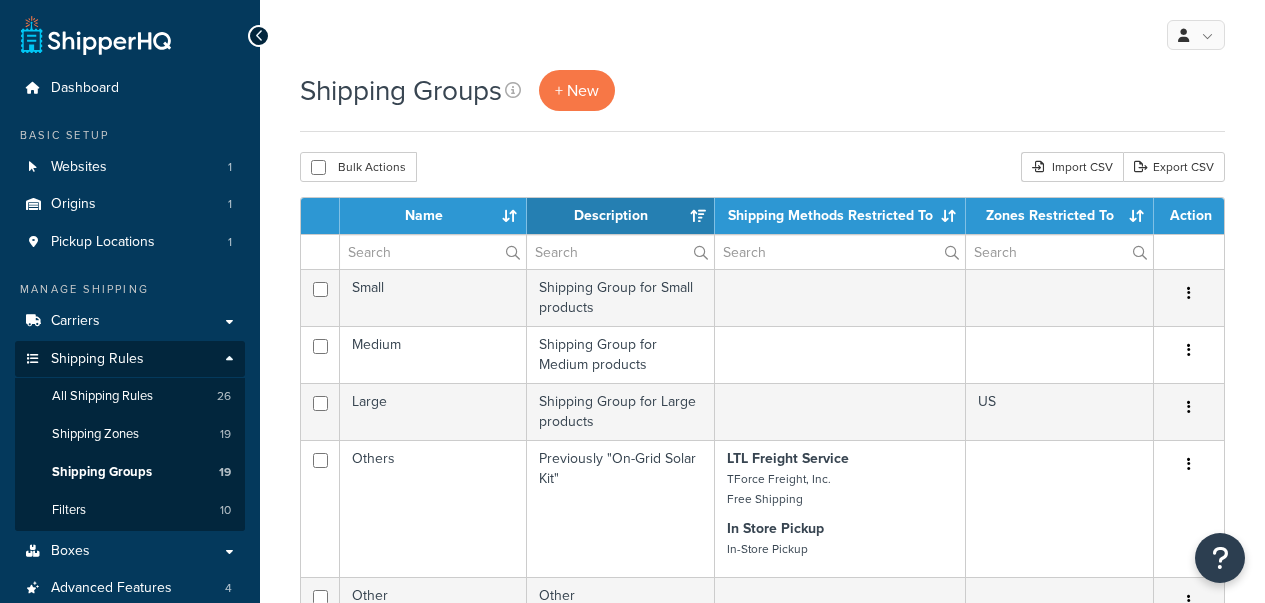 select on "15" 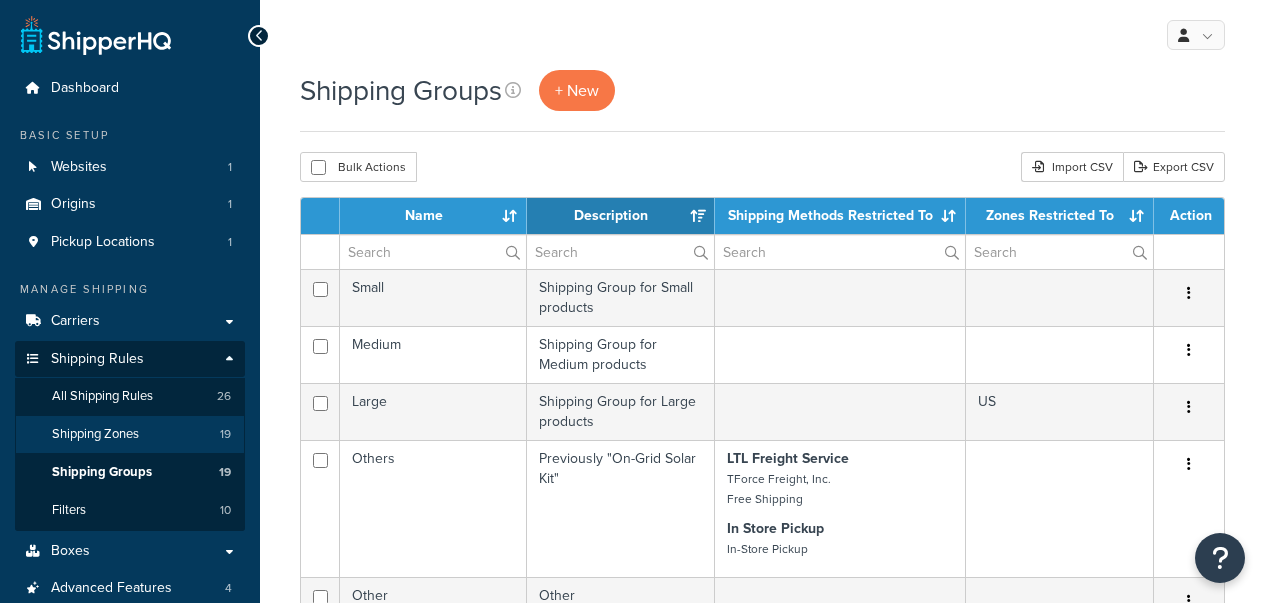 scroll, scrollTop: 0, scrollLeft: 0, axis: both 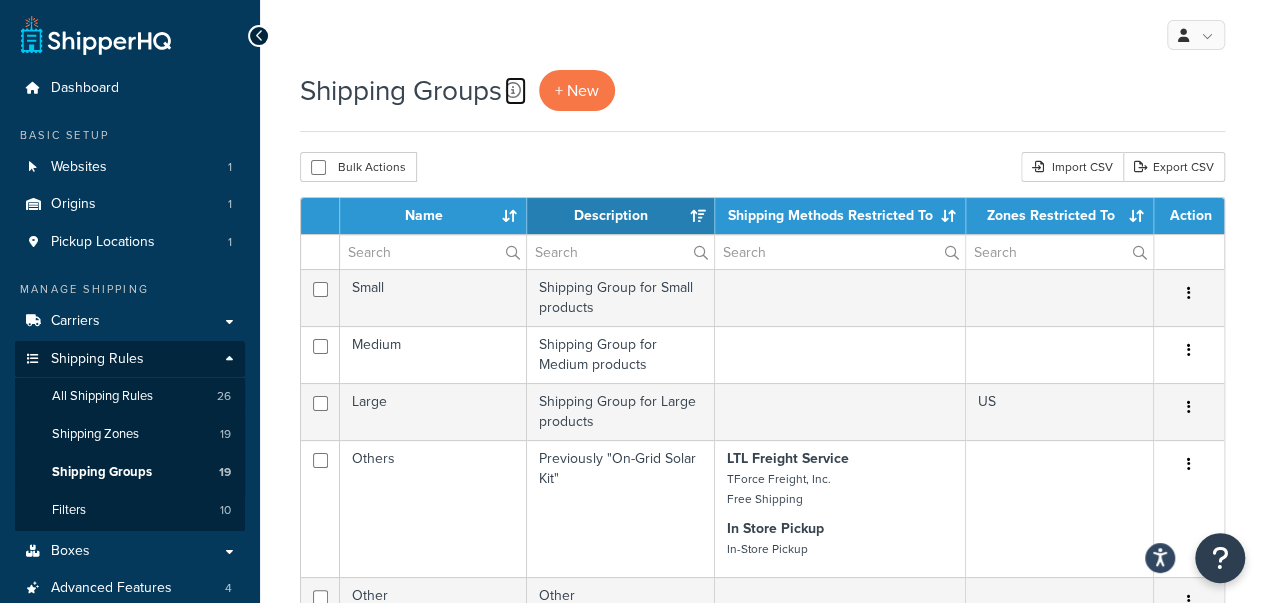 click at bounding box center (513, 90) 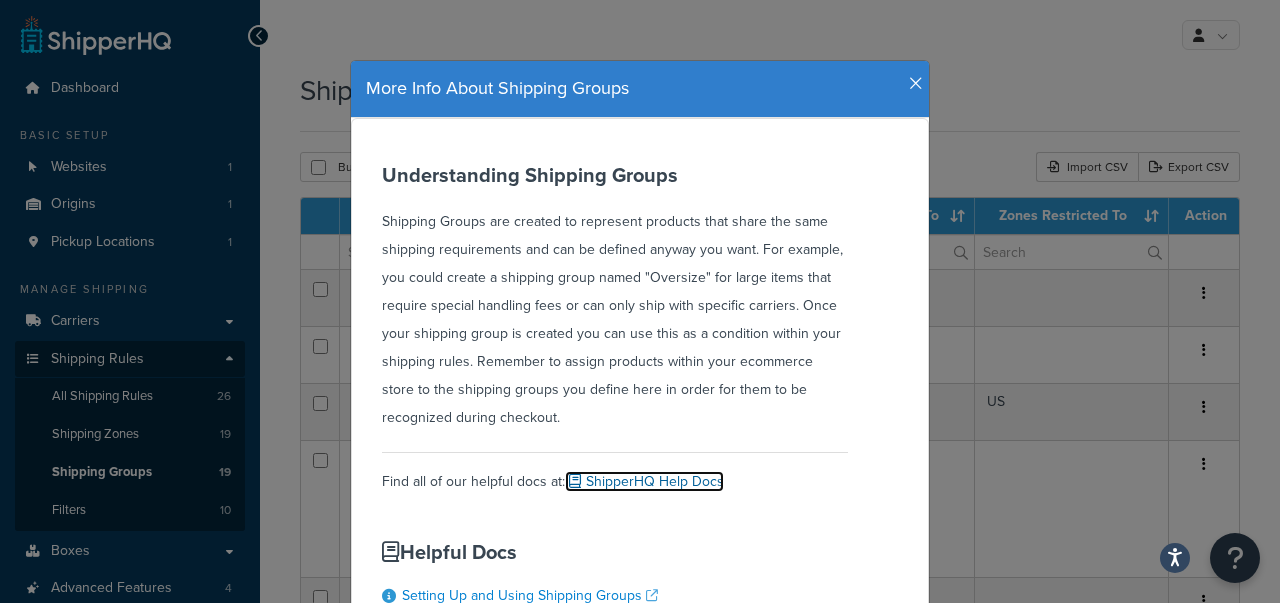 click on "ShipperHQ Help Docs" at bounding box center (644, 481) 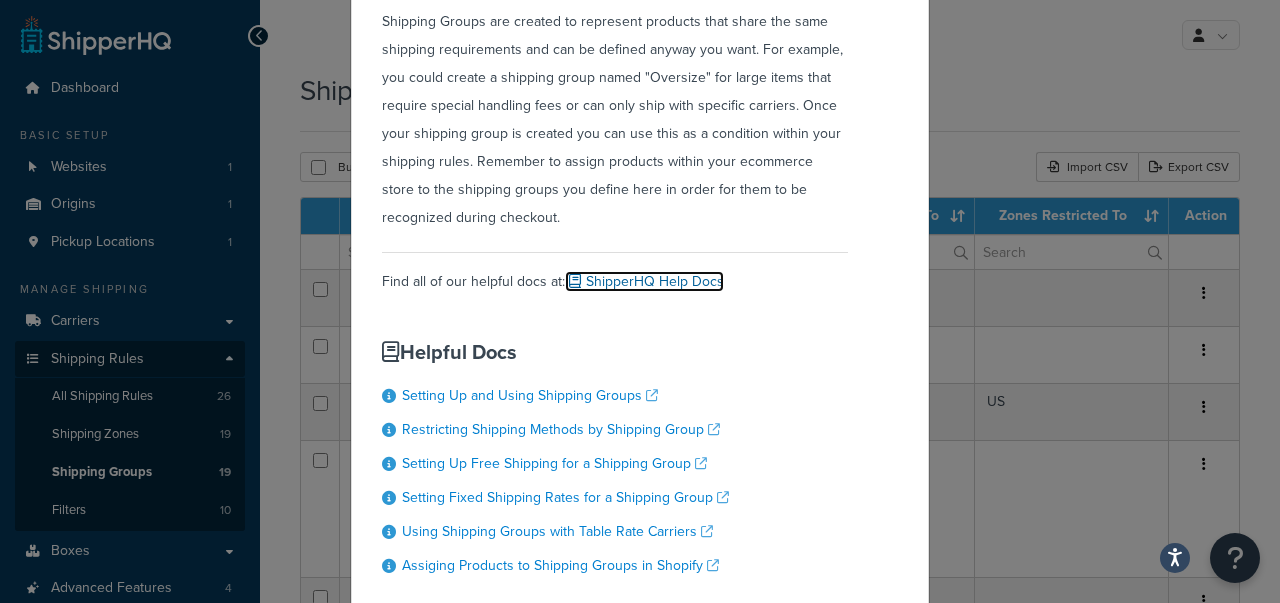 scroll, scrollTop: 279, scrollLeft: 0, axis: vertical 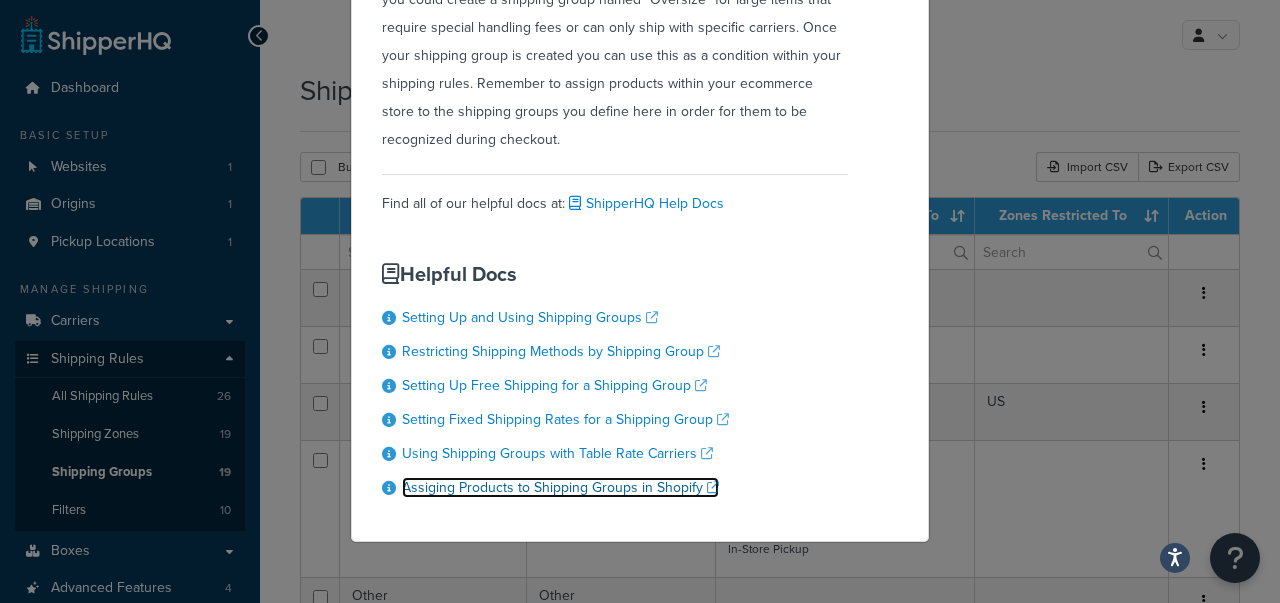click on "Assiging Products to Shipping Groups in Shopify" at bounding box center (560, 487) 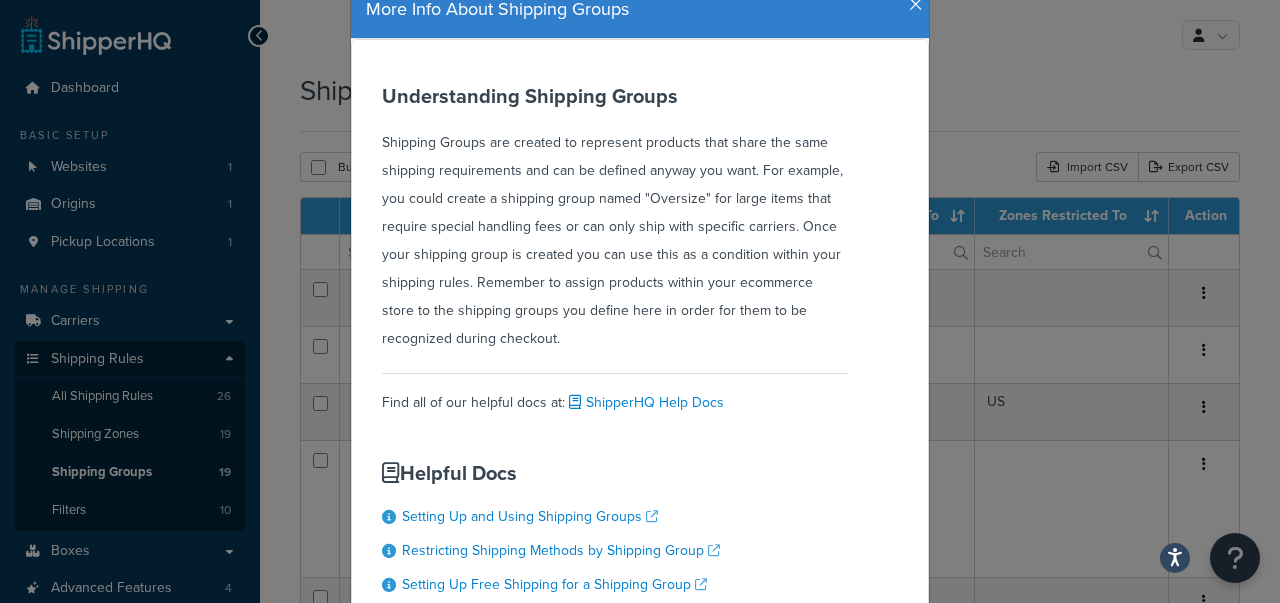 scroll, scrollTop: 279, scrollLeft: 0, axis: vertical 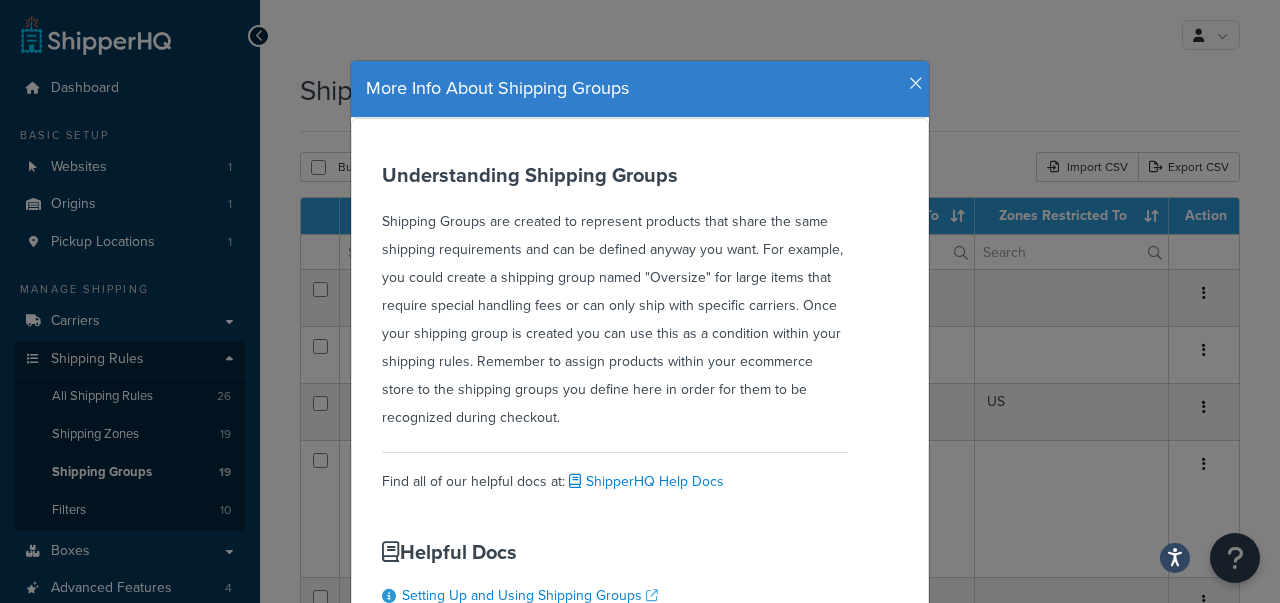 click at bounding box center [916, 84] 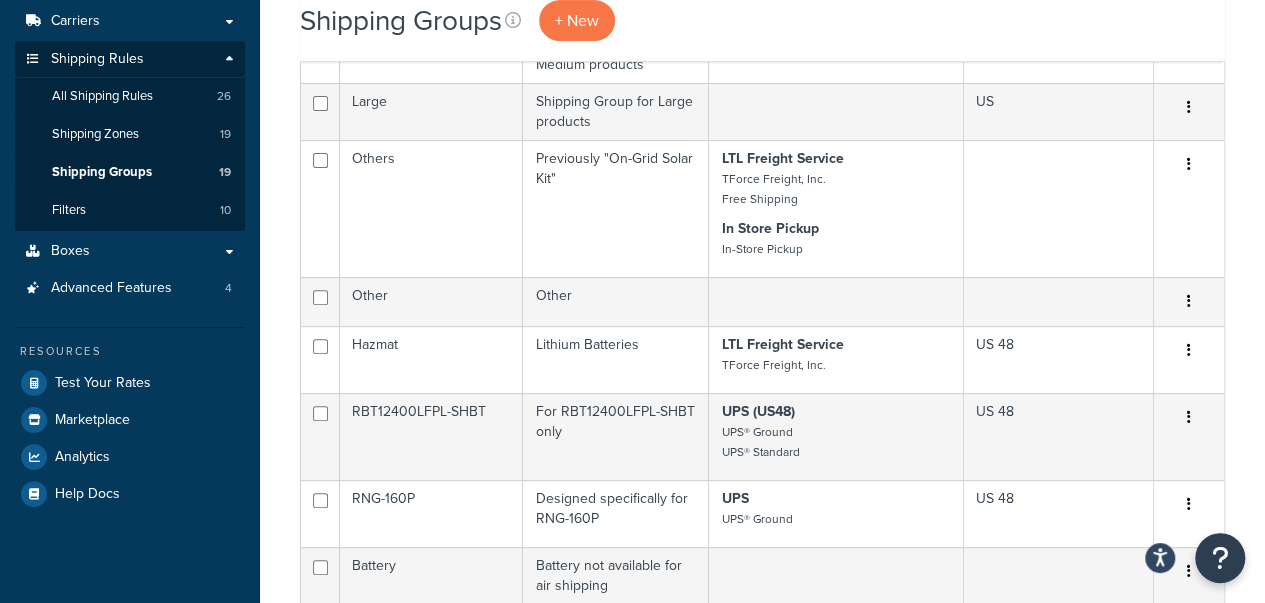 scroll, scrollTop: 0, scrollLeft: 0, axis: both 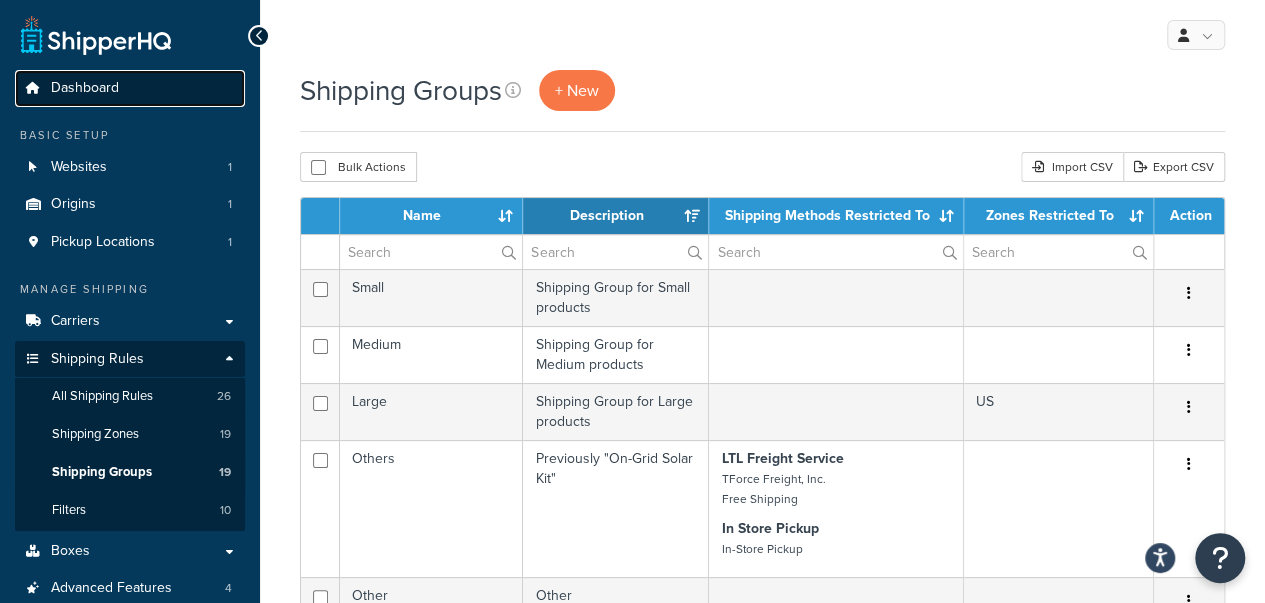 click on "Dashboard" at bounding box center [85, 88] 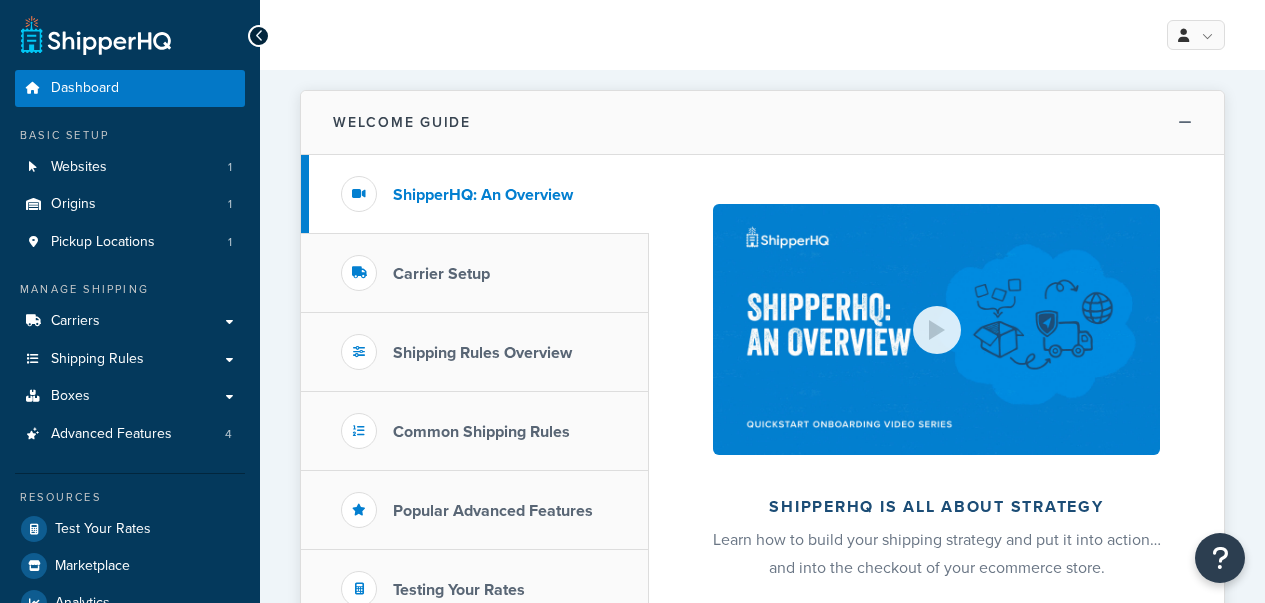 scroll, scrollTop: 0, scrollLeft: 0, axis: both 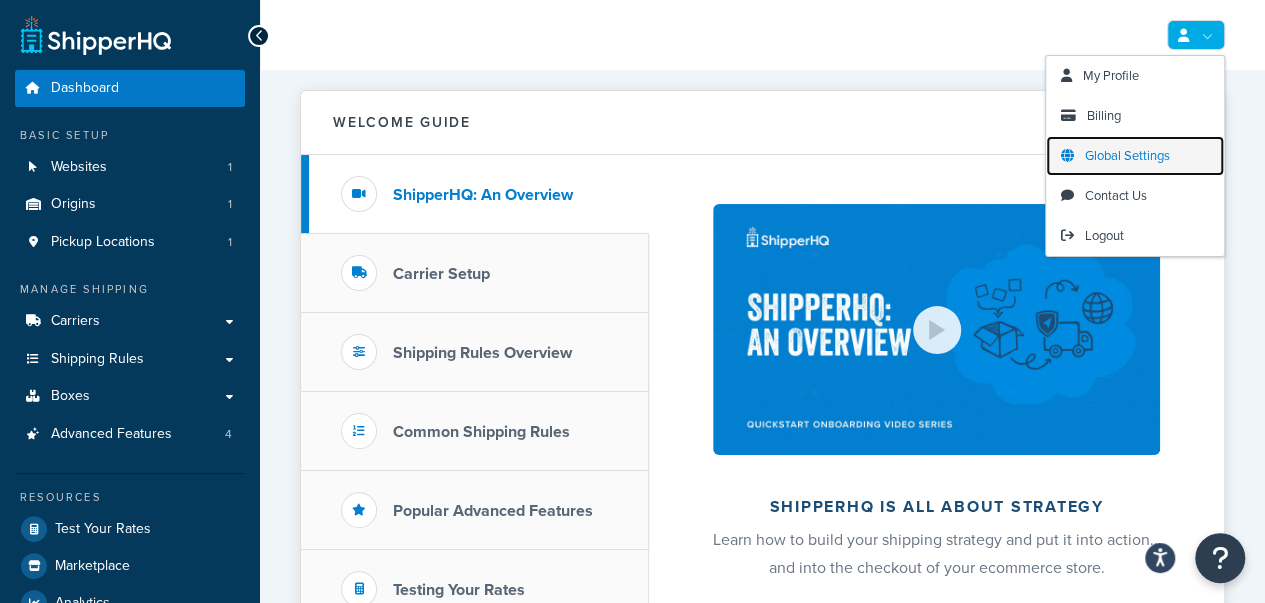 click on "Global Settings" at bounding box center (1127, 155) 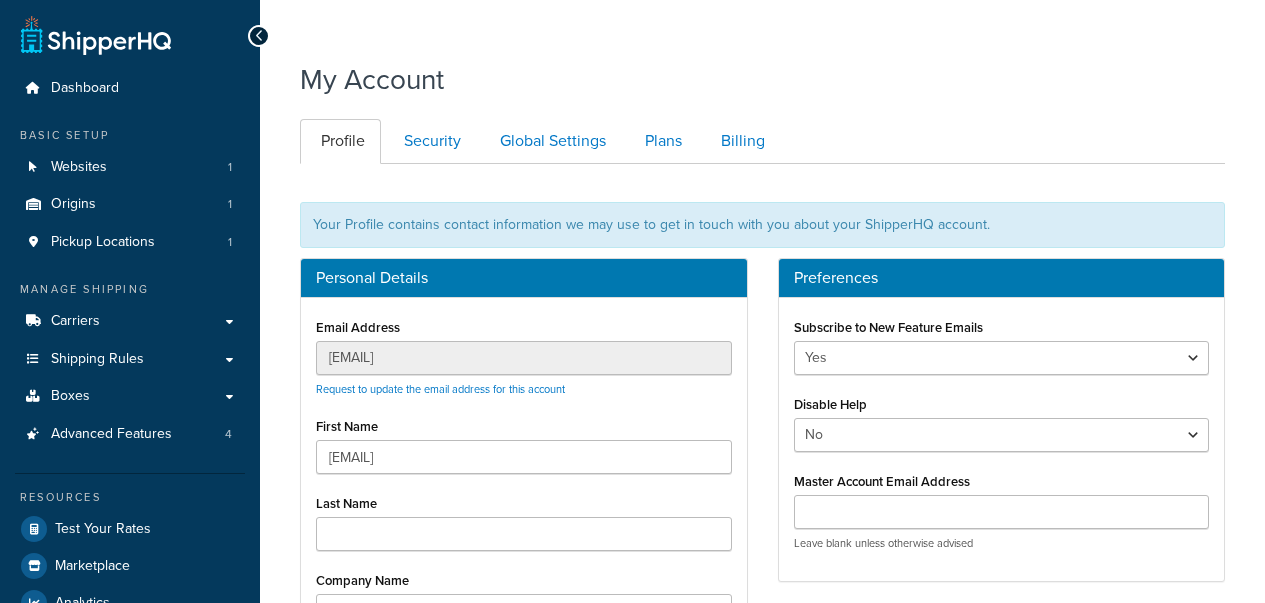 scroll, scrollTop: 0, scrollLeft: 0, axis: both 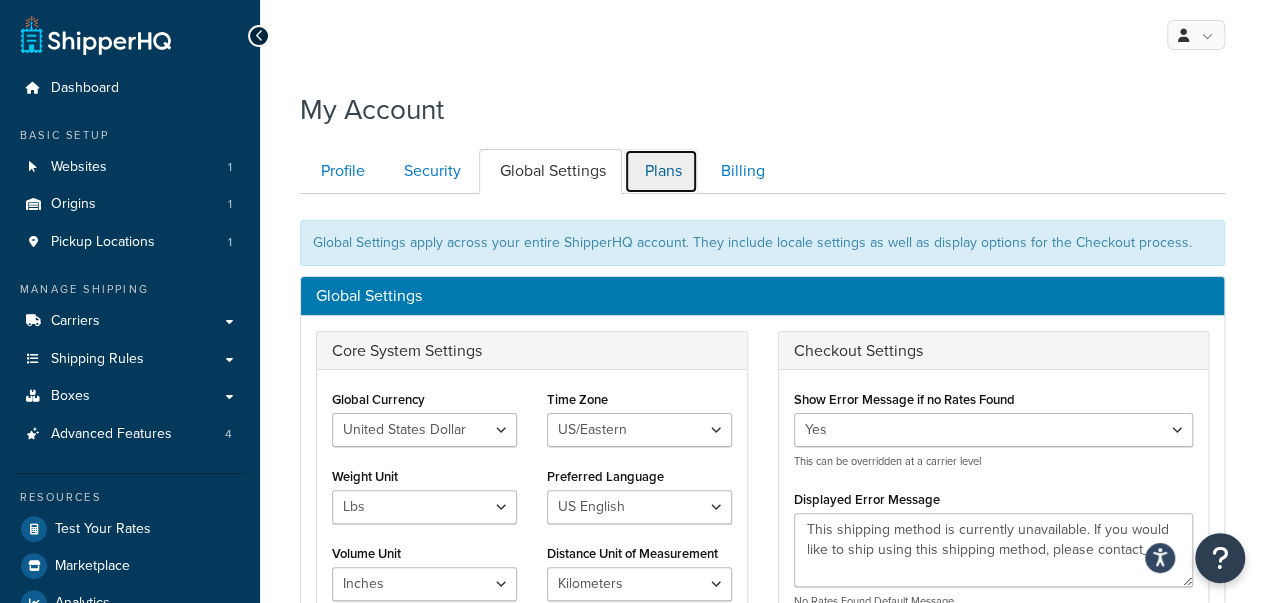 click on "Plans" at bounding box center (661, 171) 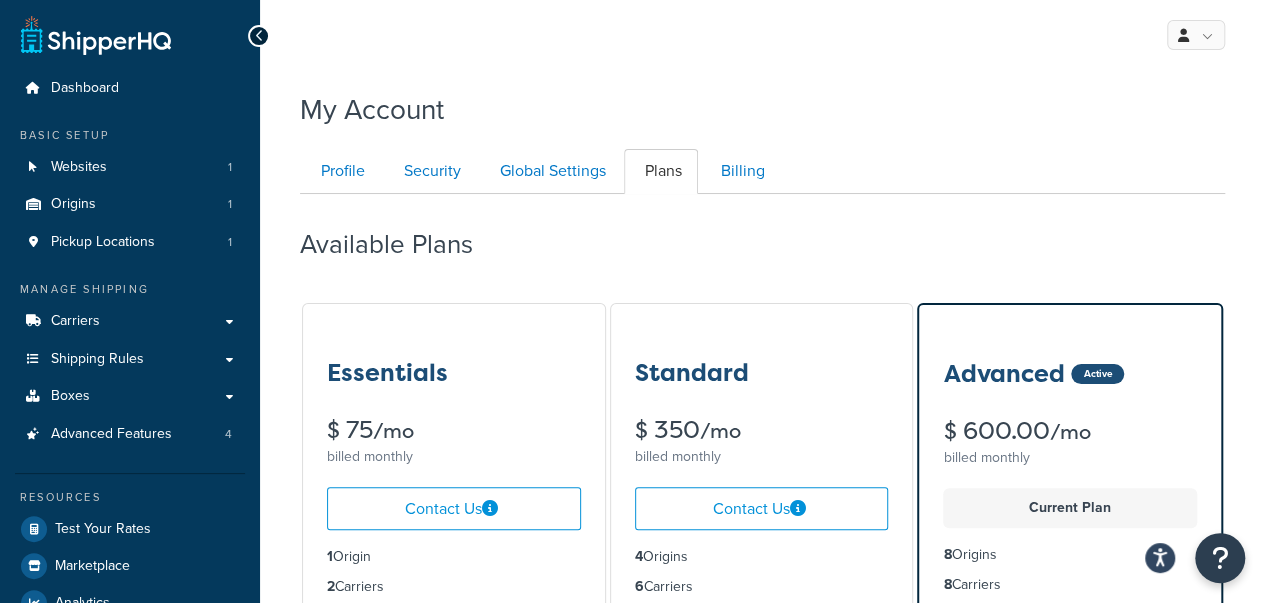 scroll, scrollTop: 193, scrollLeft: 0, axis: vertical 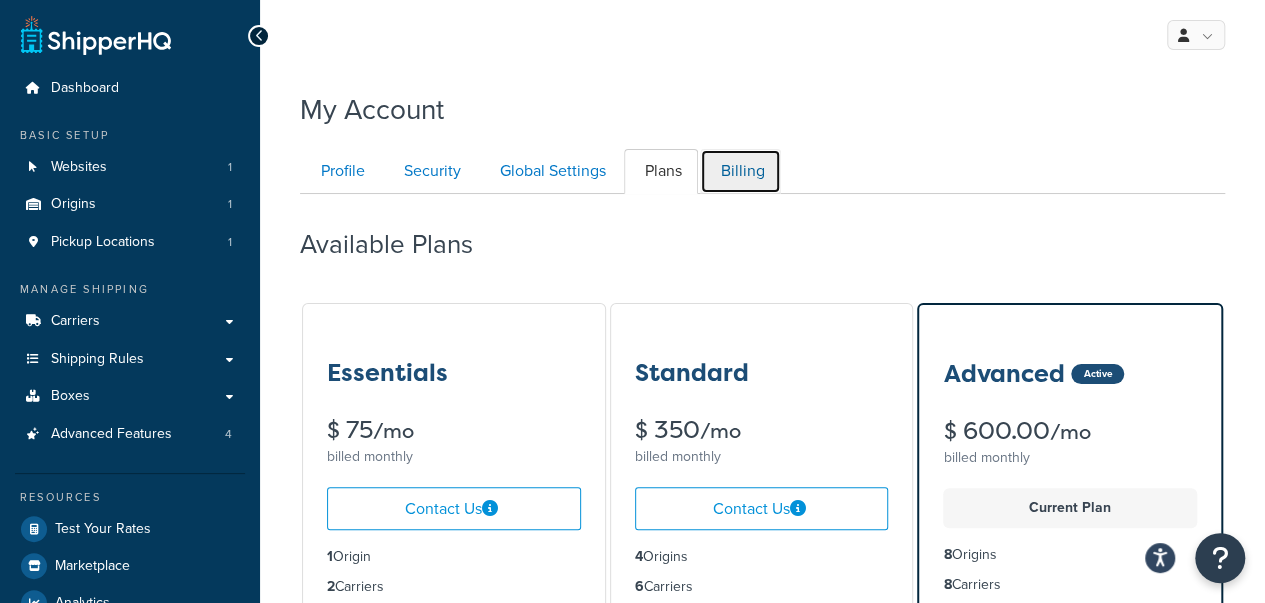 click on "Billing" at bounding box center [740, 171] 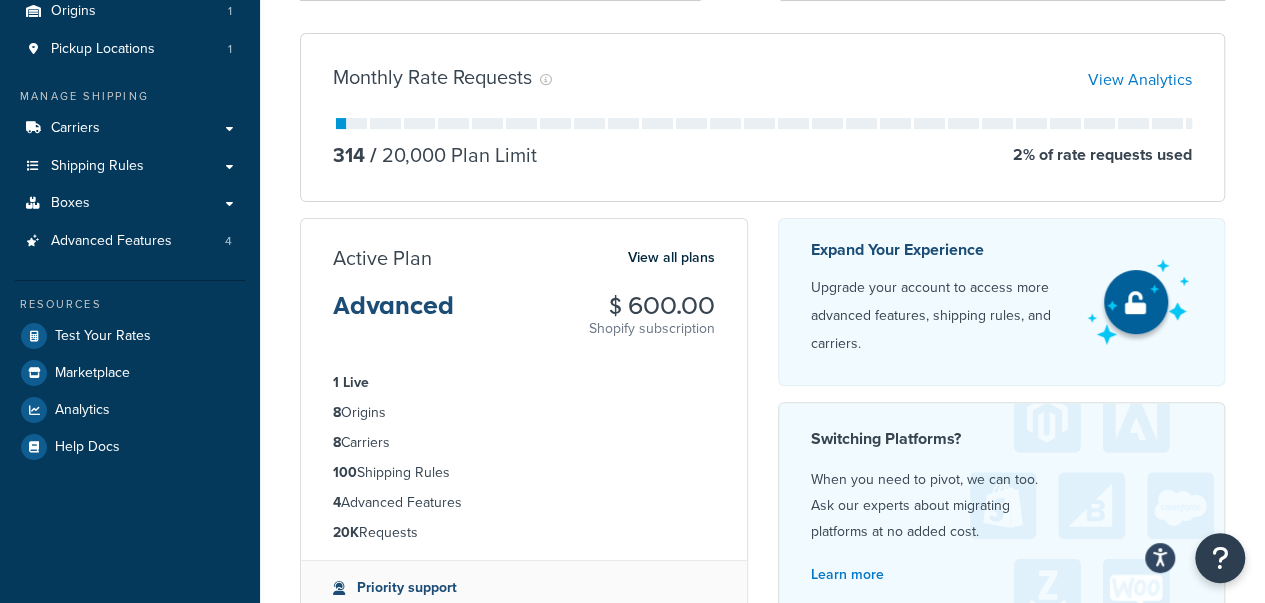 scroll, scrollTop: 0, scrollLeft: 0, axis: both 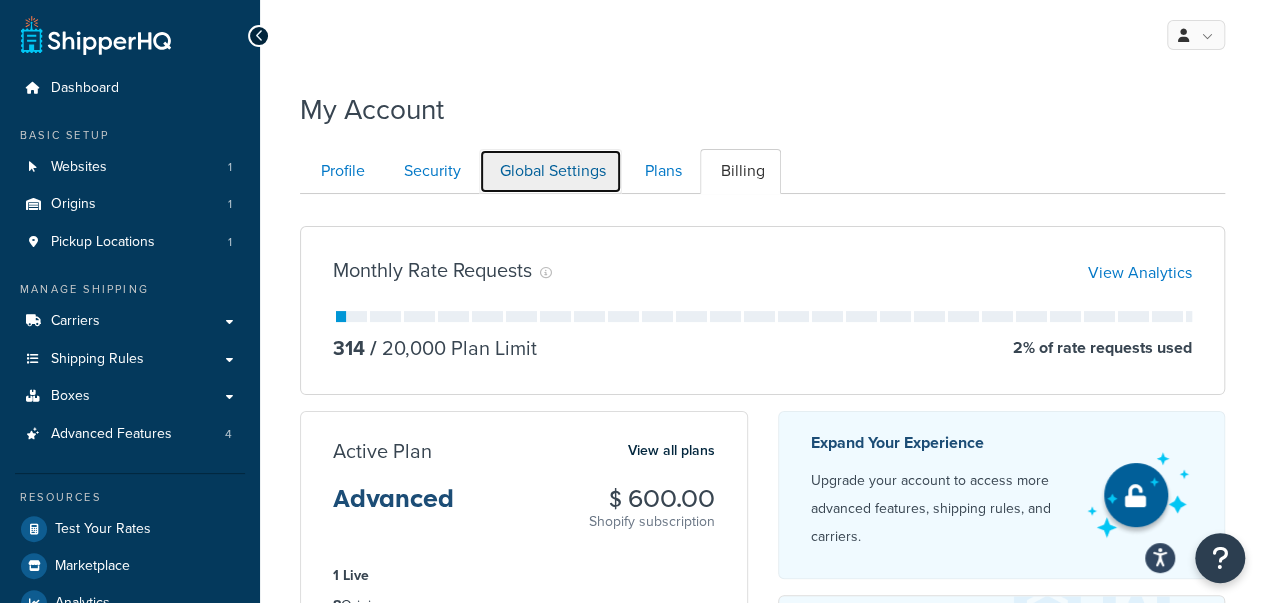 click on "Global Settings" at bounding box center [550, 171] 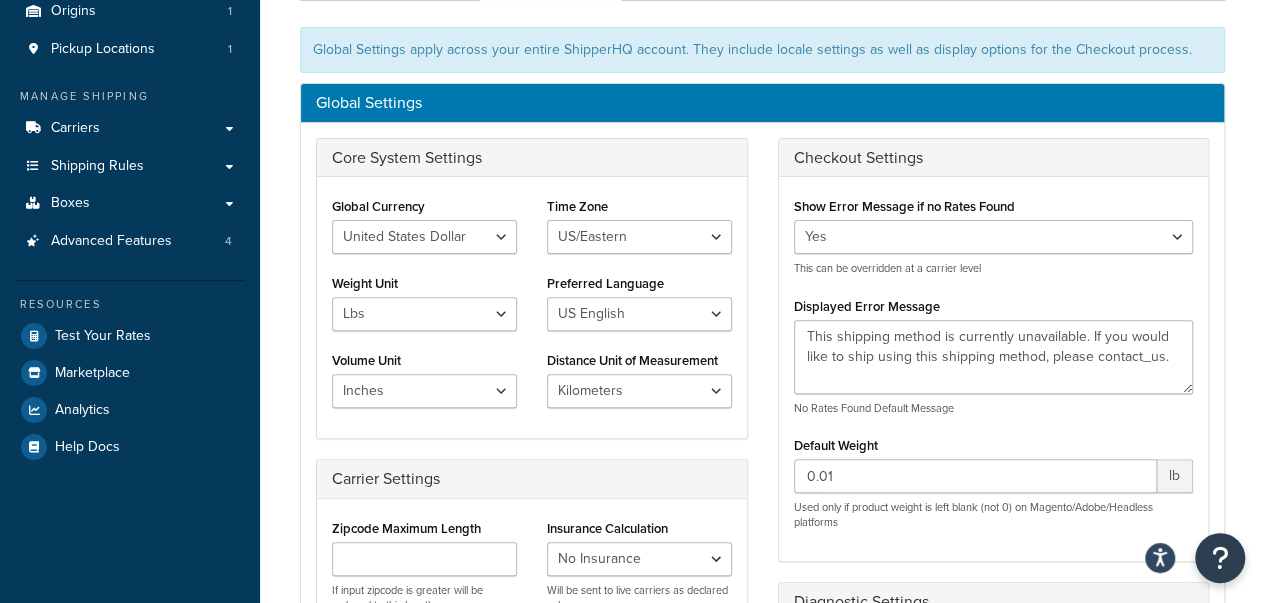 scroll, scrollTop: 0, scrollLeft: 0, axis: both 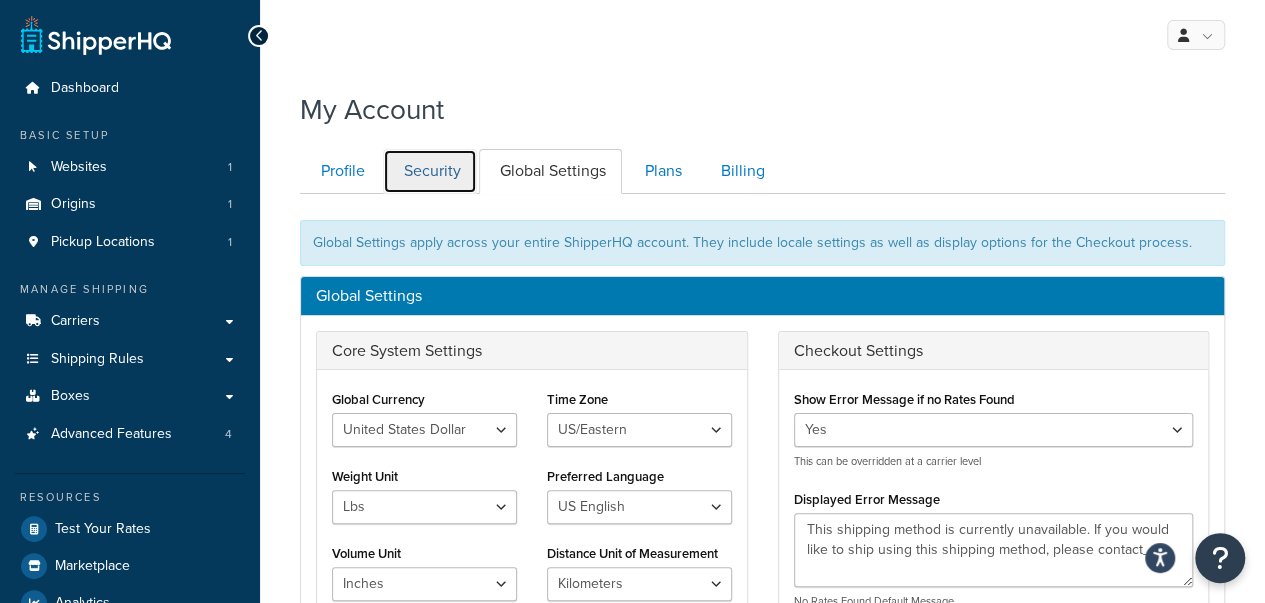 click on "Security" at bounding box center [430, 171] 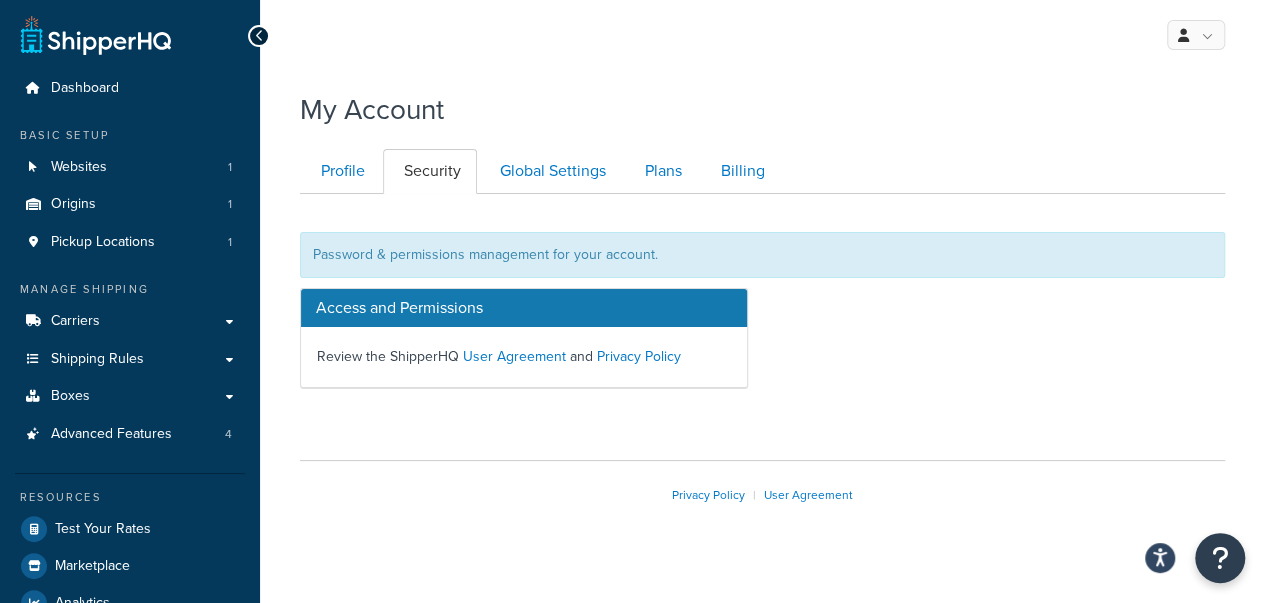 scroll, scrollTop: 79, scrollLeft: 0, axis: vertical 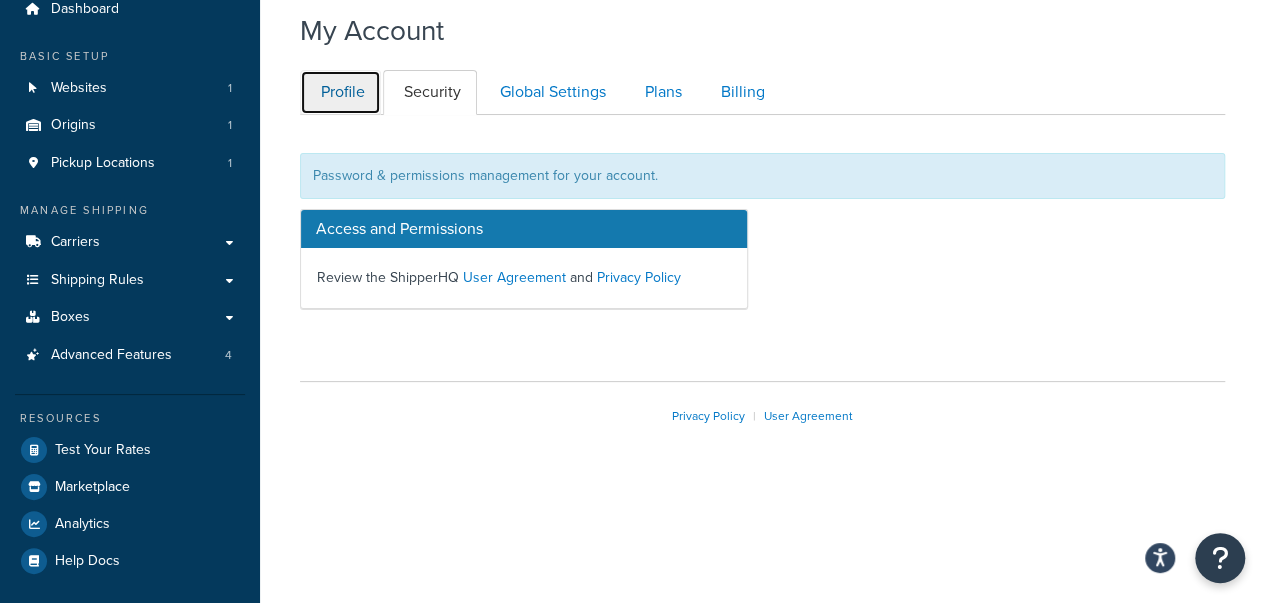click on "Profile" at bounding box center [340, 92] 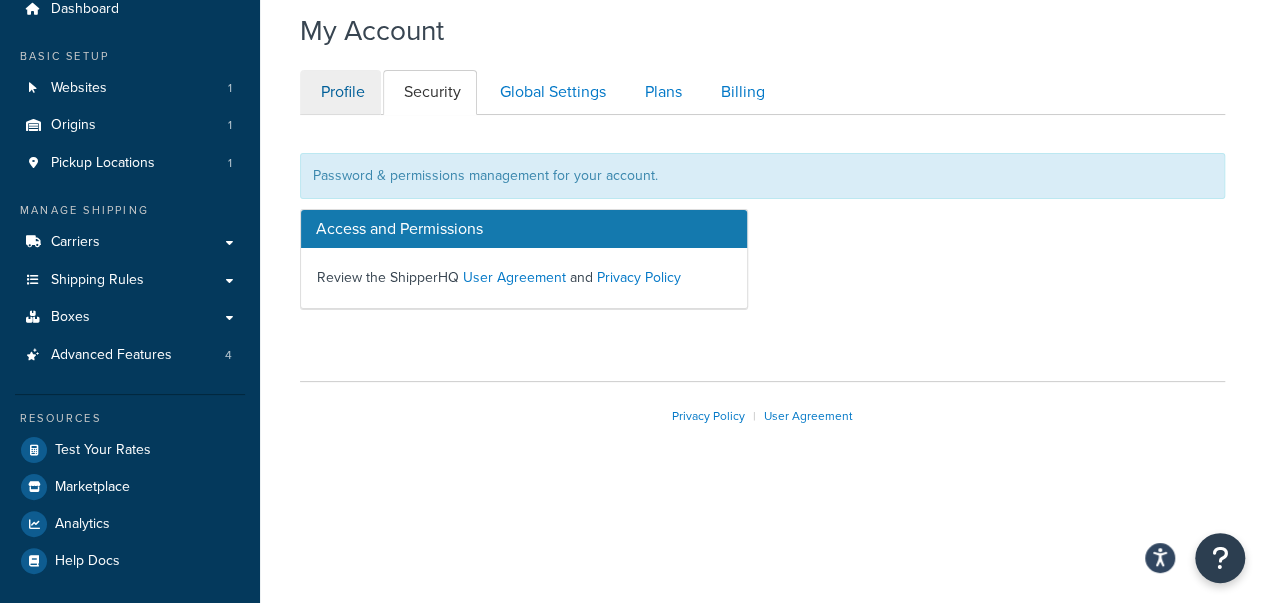 scroll, scrollTop: 193, scrollLeft: 0, axis: vertical 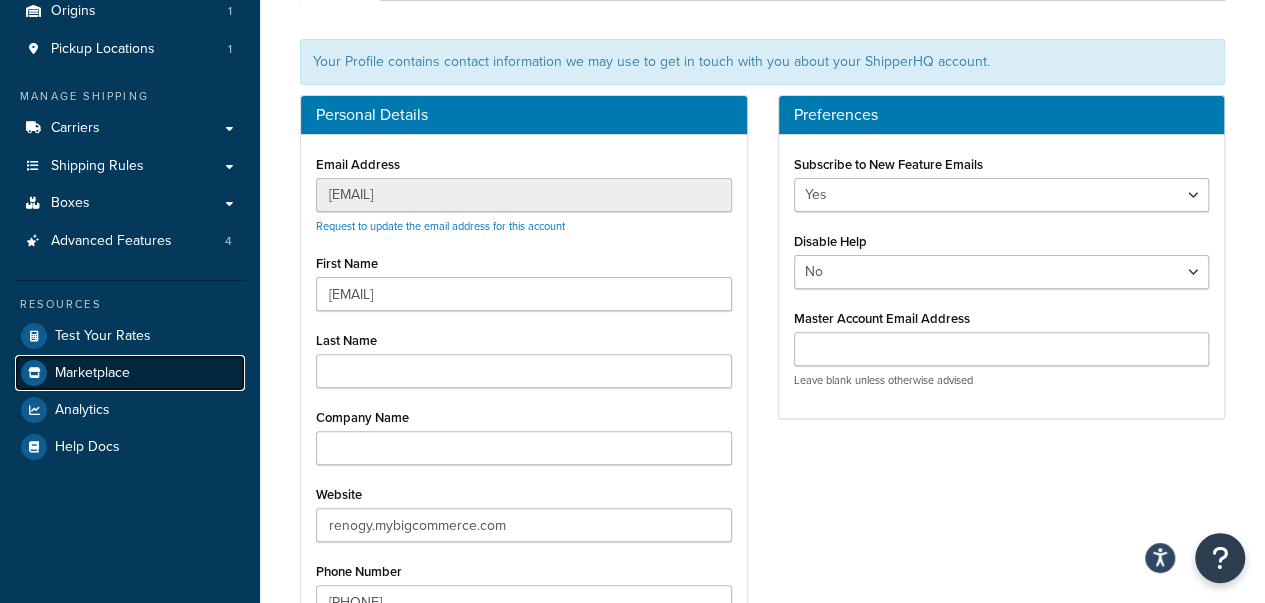 click on "Marketplace" at bounding box center [92, 373] 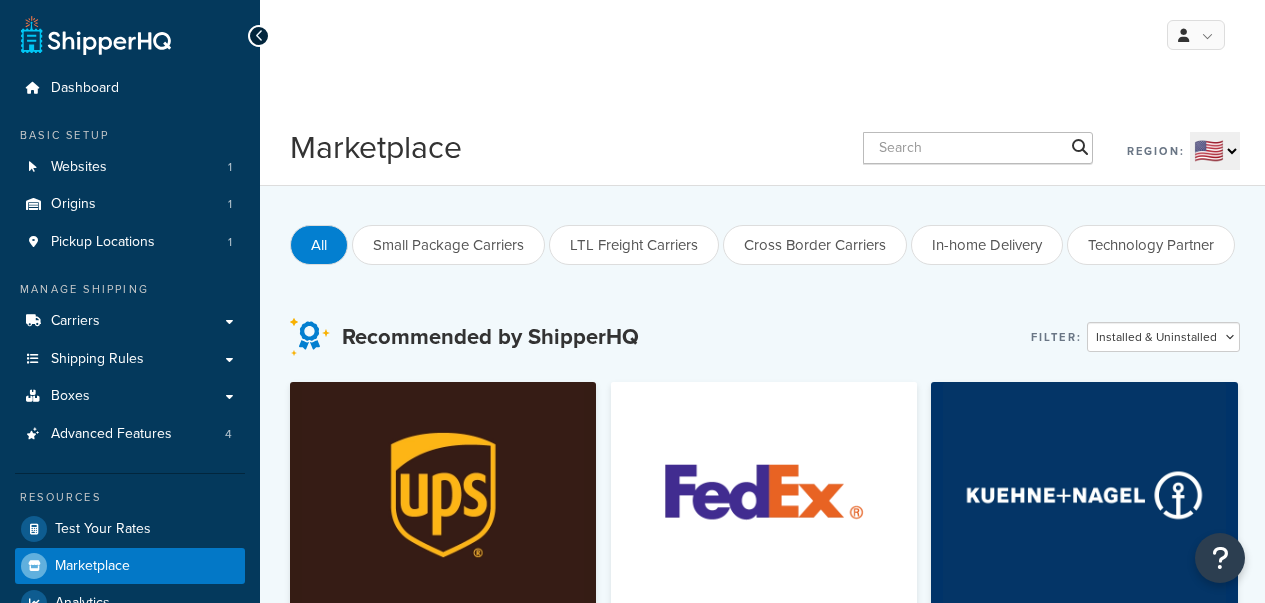 scroll, scrollTop: 0, scrollLeft: 0, axis: both 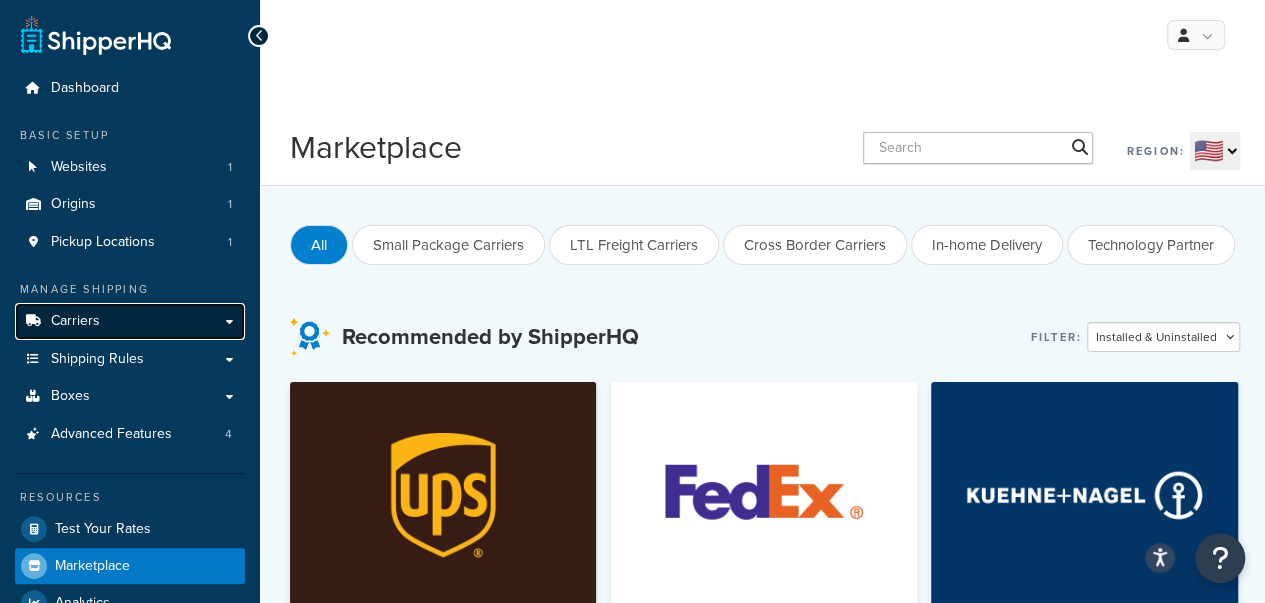 click on "Carriers" at bounding box center (130, 321) 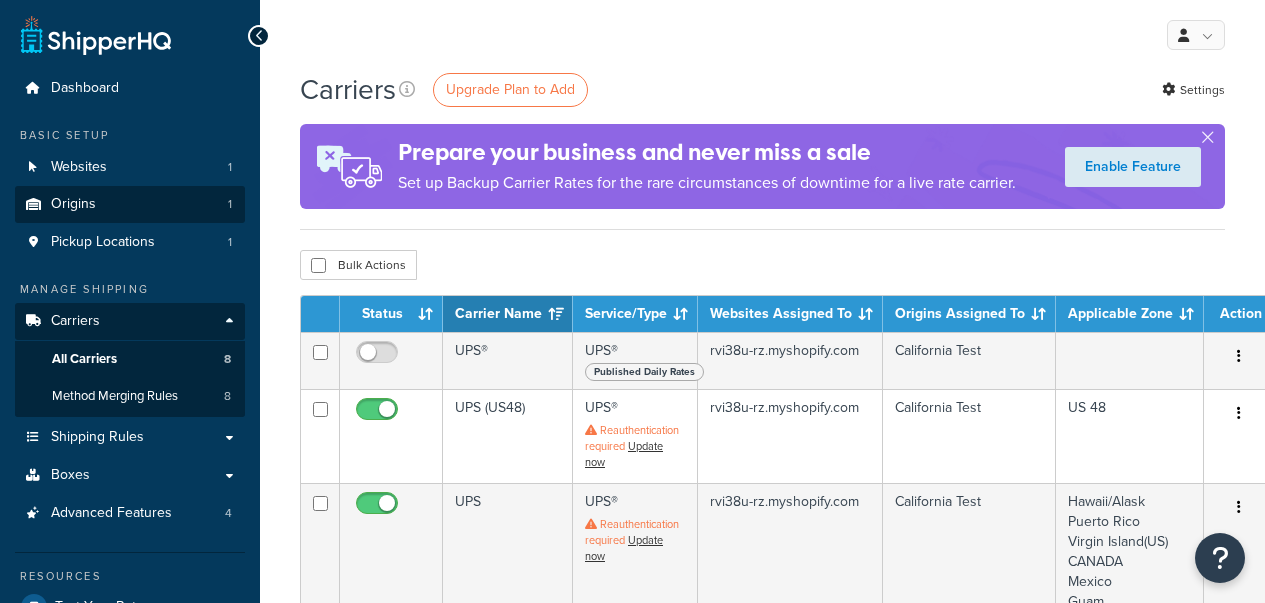 scroll, scrollTop: 0, scrollLeft: 0, axis: both 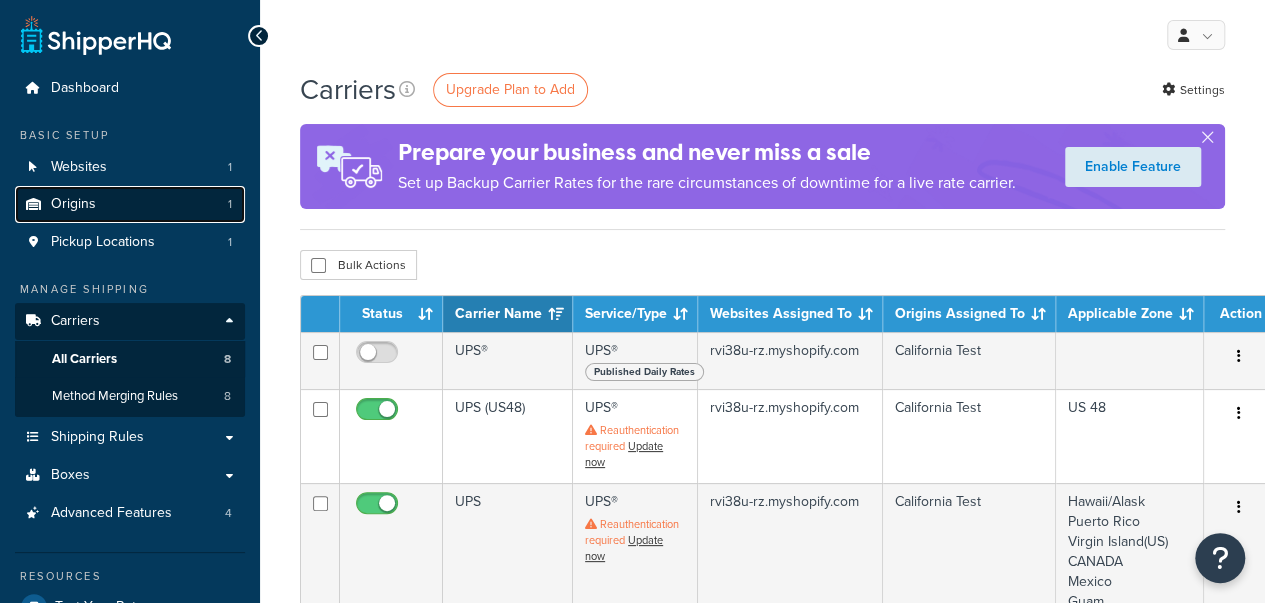 click on "Origins
1" at bounding box center (130, 204) 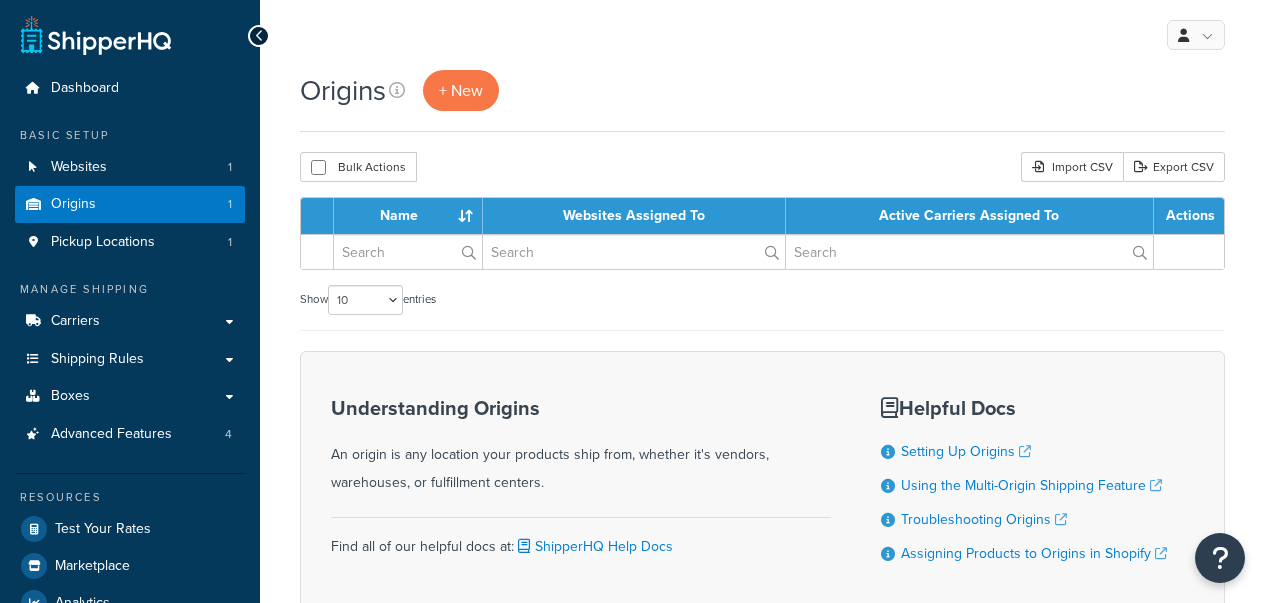 scroll, scrollTop: 0, scrollLeft: 0, axis: both 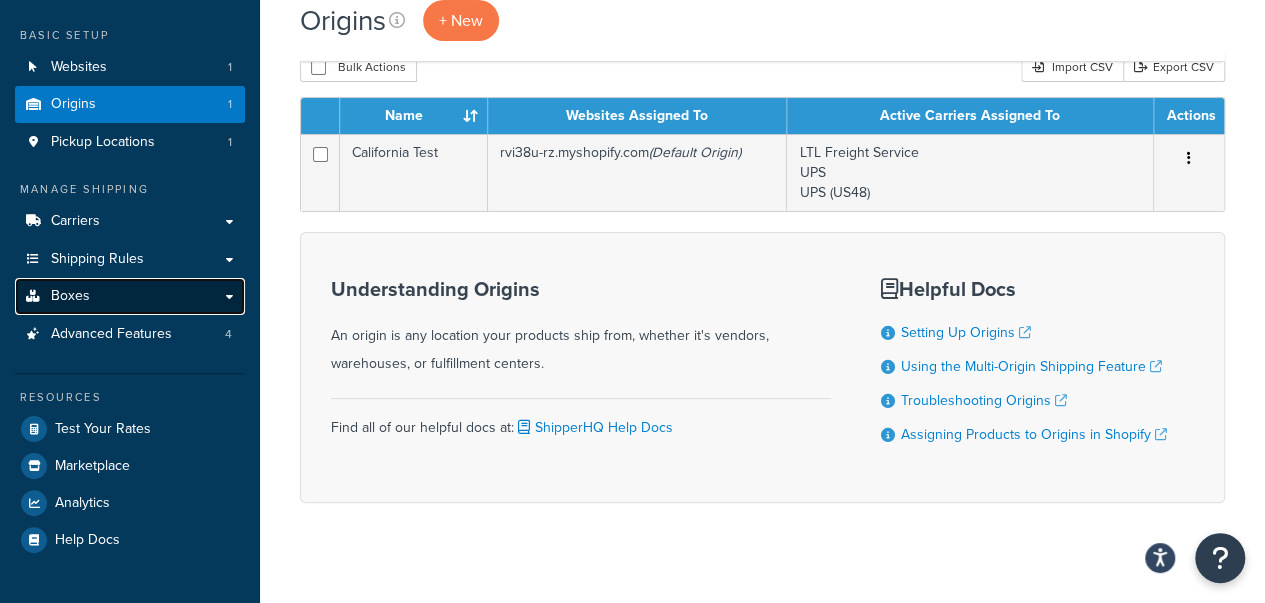 click on "Boxes" at bounding box center (130, 296) 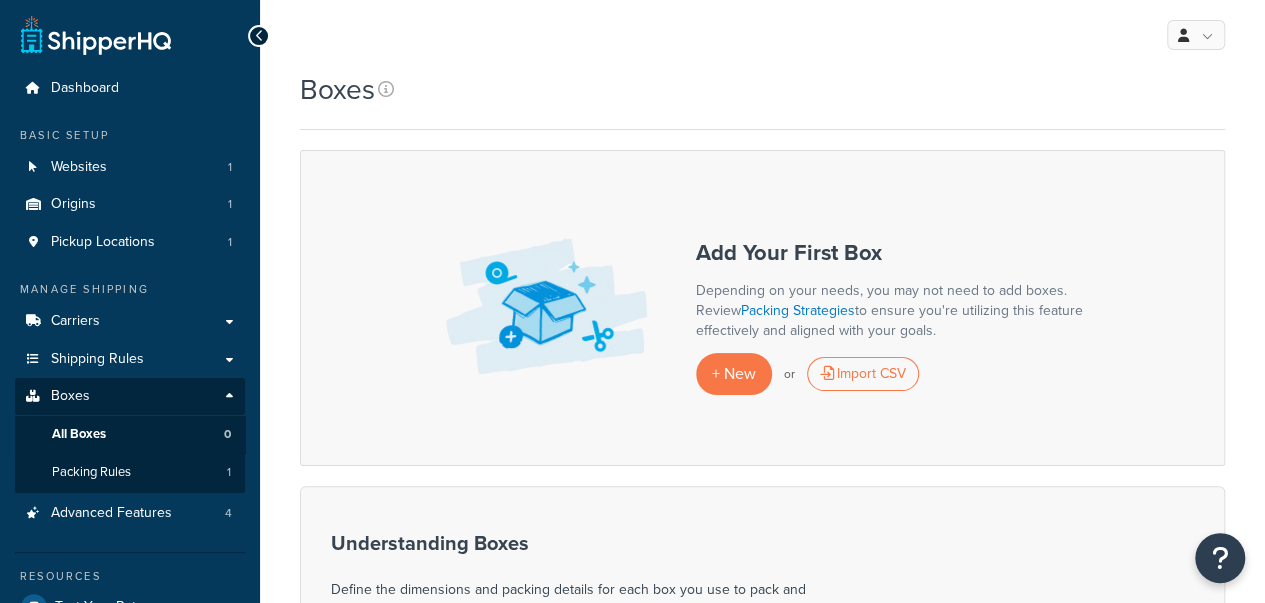scroll, scrollTop: 200, scrollLeft: 0, axis: vertical 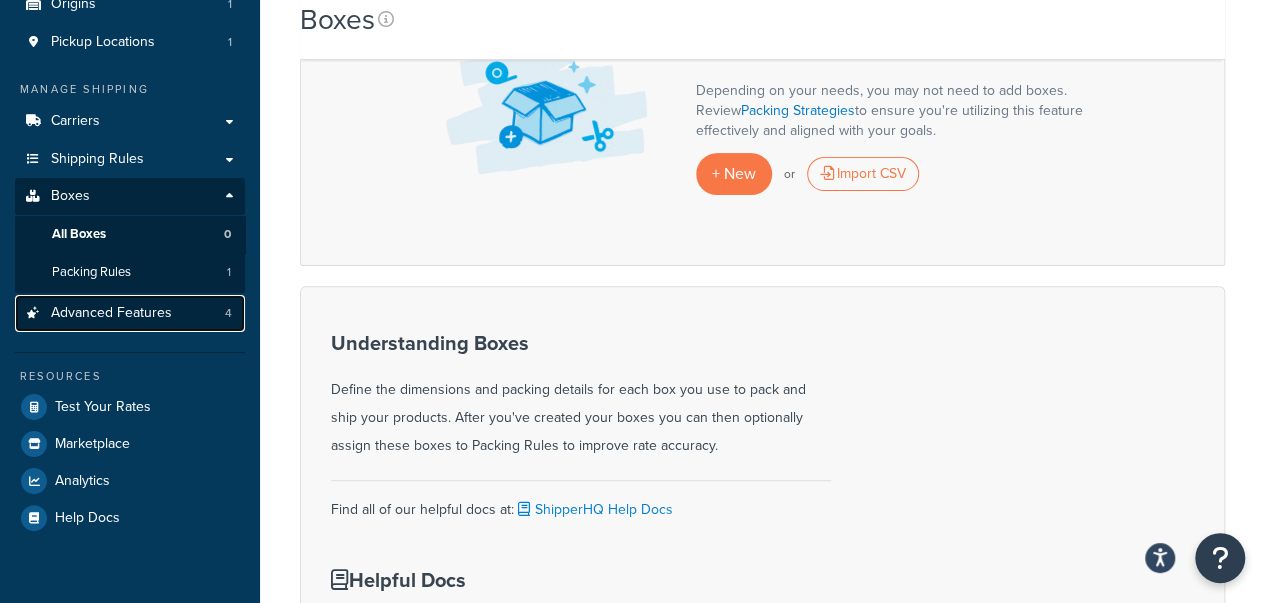 click on "Advanced Features" at bounding box center (111, 313) 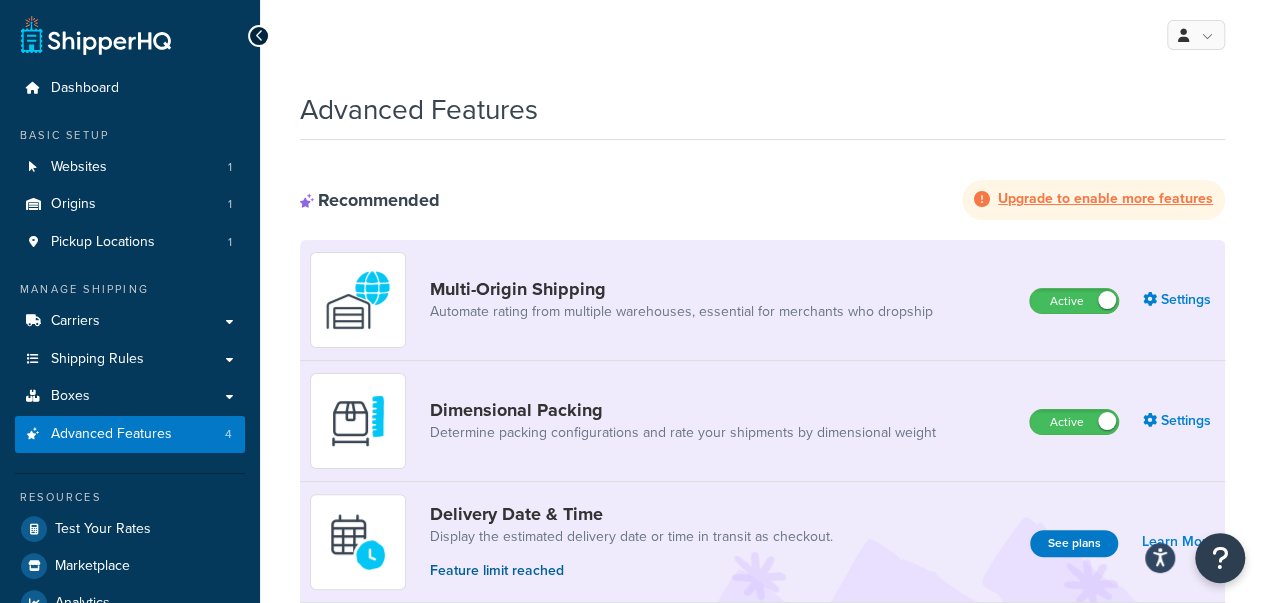 scroll, scrollTop: 200, scrollLeft: 0, axis: vertical 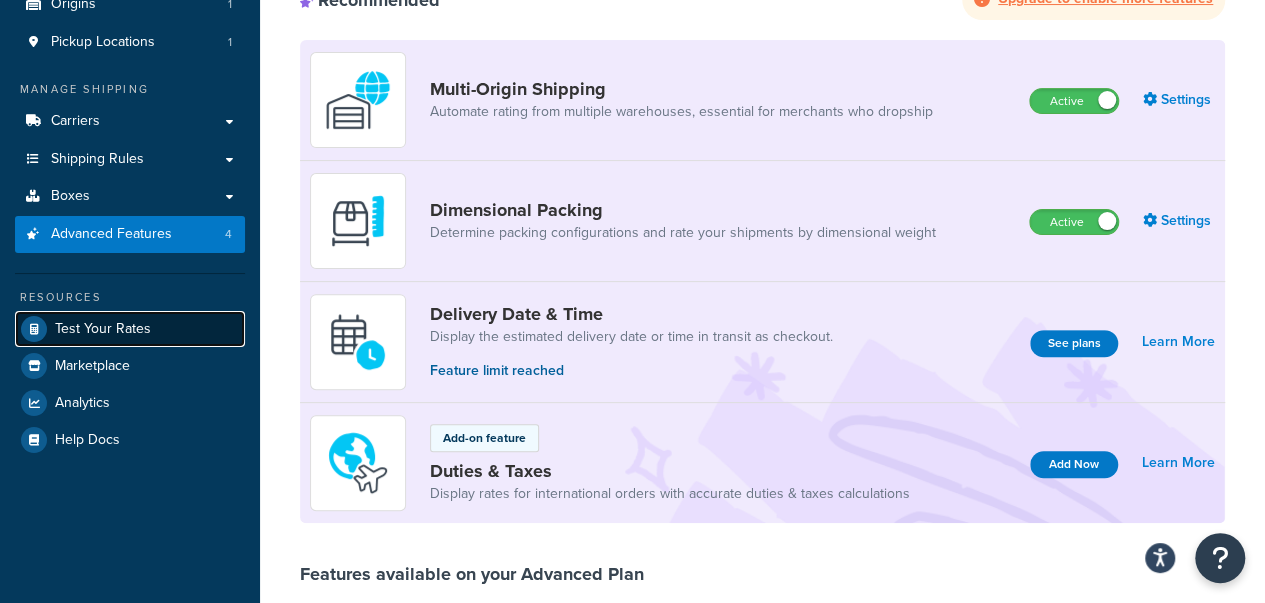 click on "Test Your Rates" at bounding box center (103, 329) 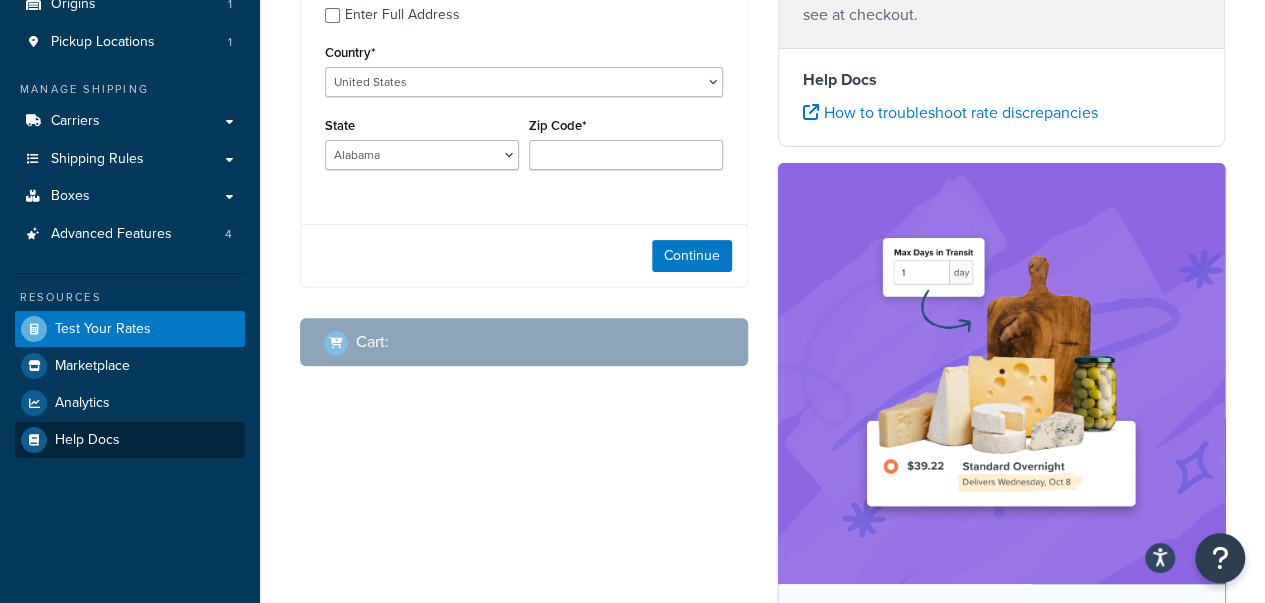 scroll, scrollTop: 300, scrollLeft: 0, axis: vertical 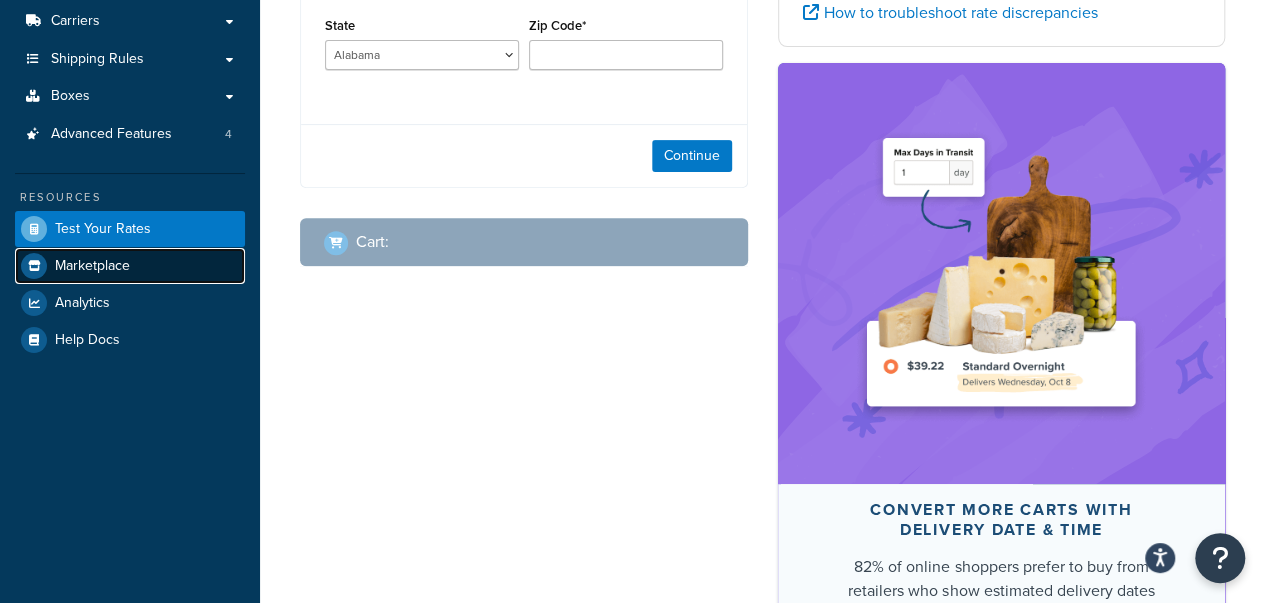 click on "Marketplace" at bounding box center (130, 266) 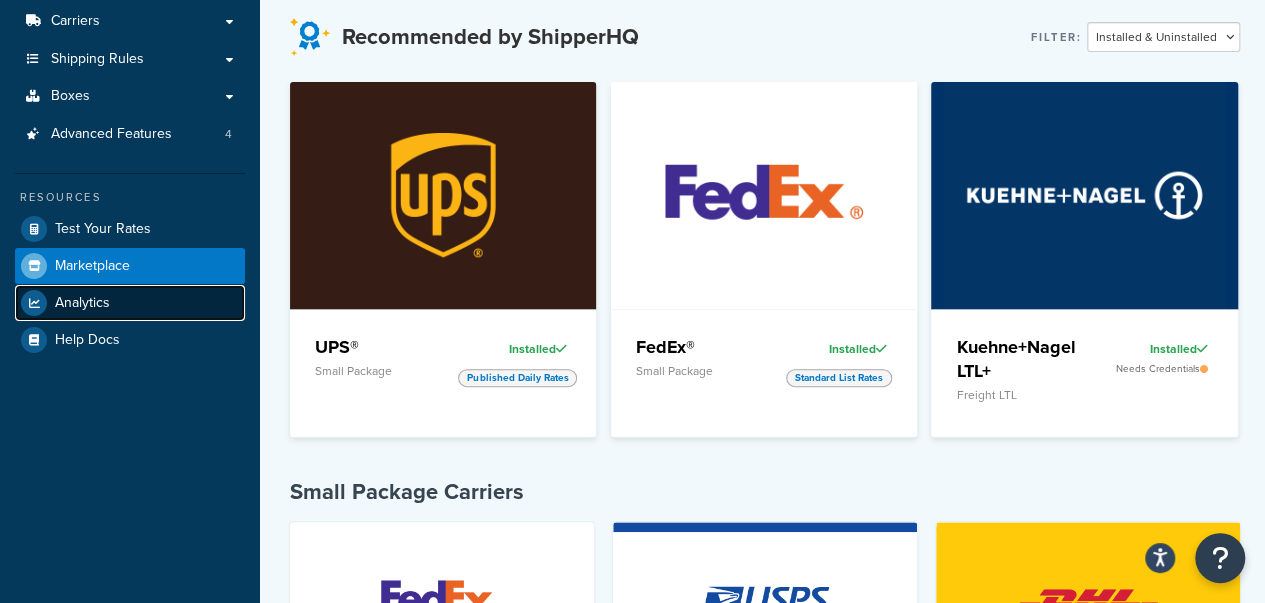 click on "Analytics" at bounding box center [130, 303] 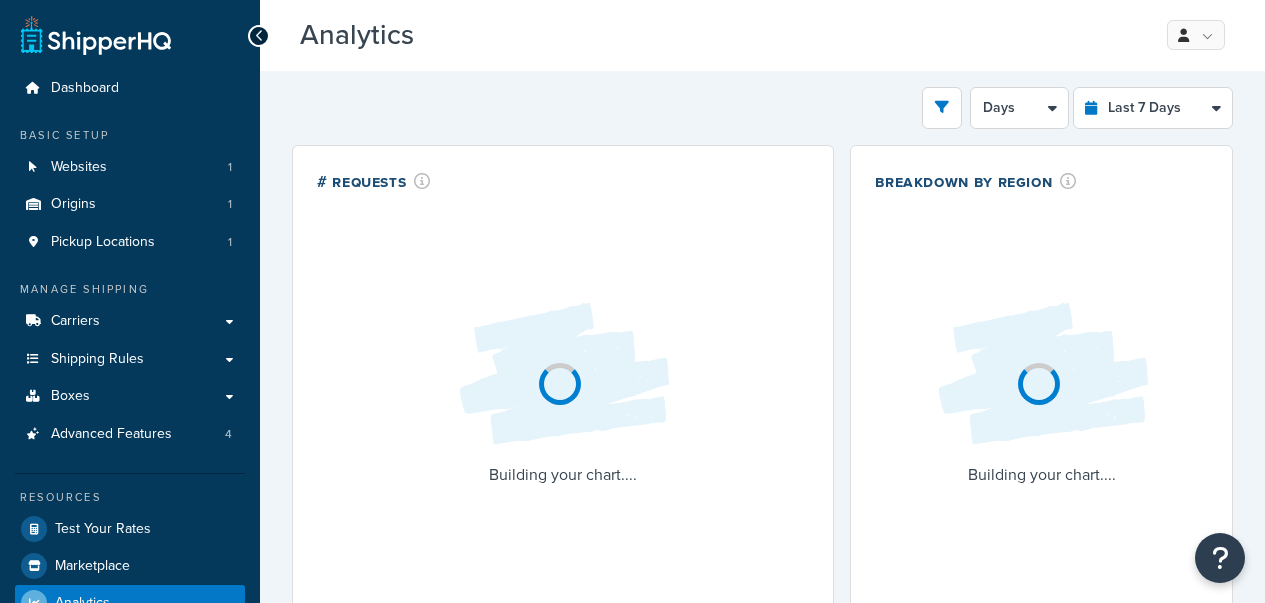 select on "last_7_days" 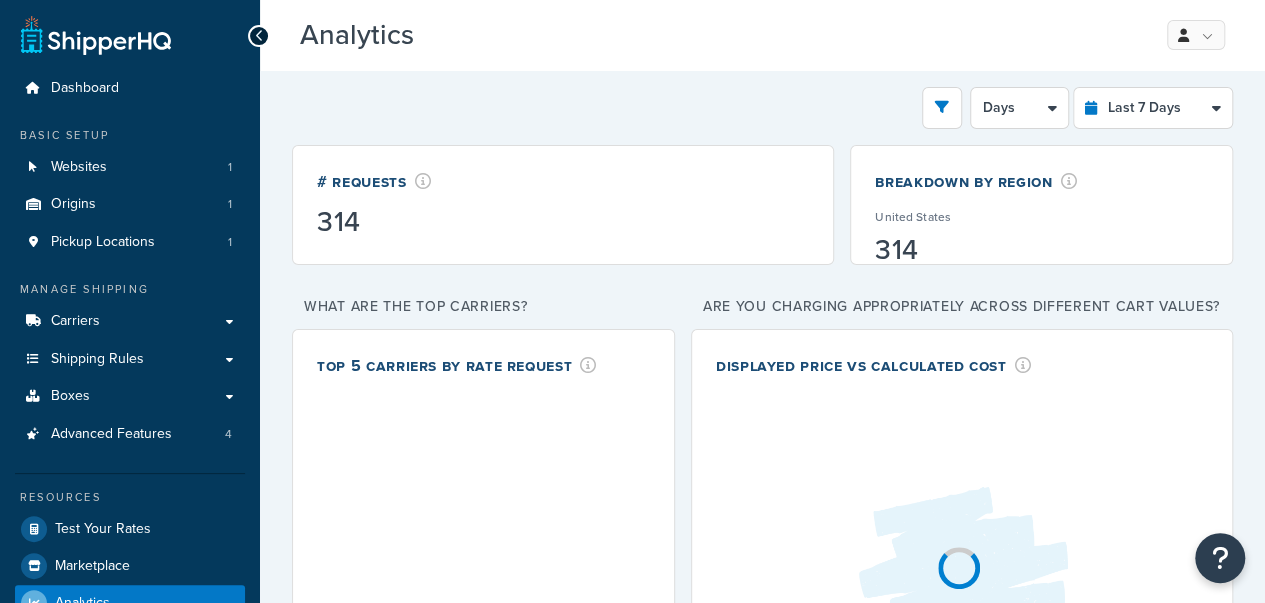 scroll, scrollTop: 100, scrollLeft: 0, axis: vertical 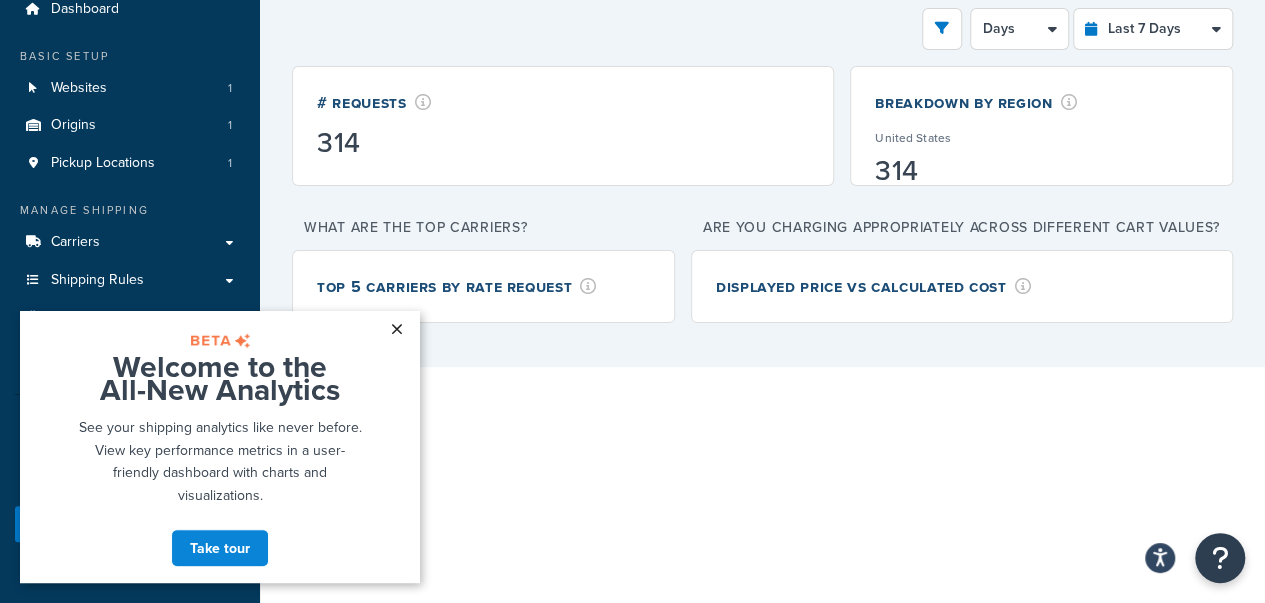click on "×" at bounding box center (396, 329) 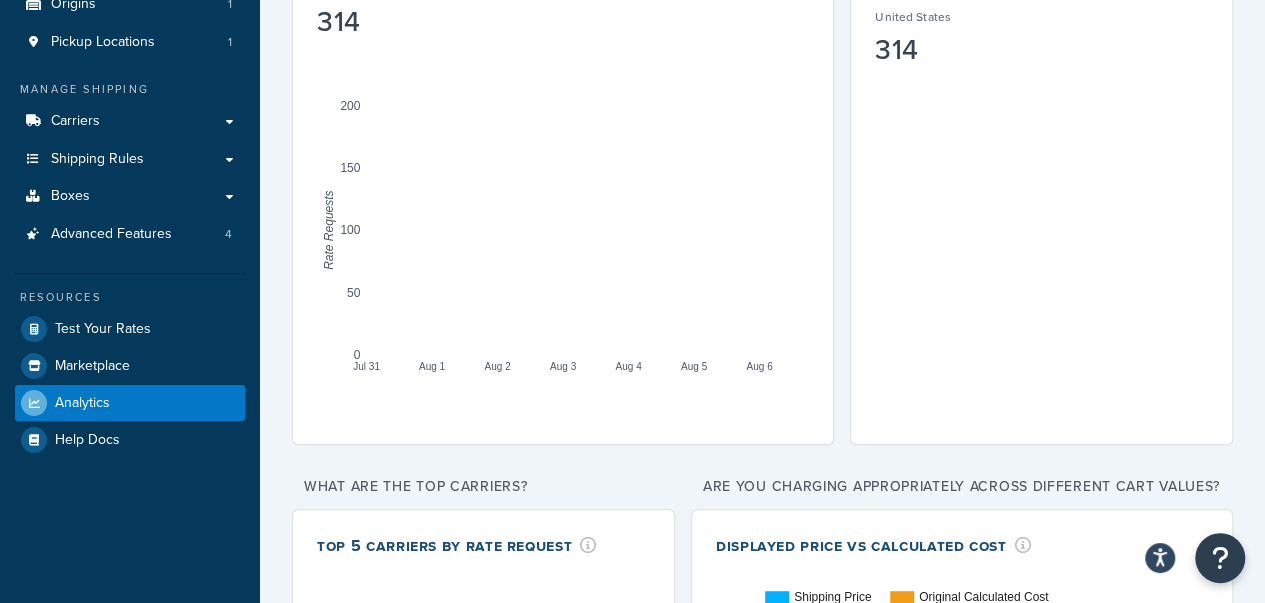 scroll, scrollTop: 400, scrollLeft: 0, axis: vertical 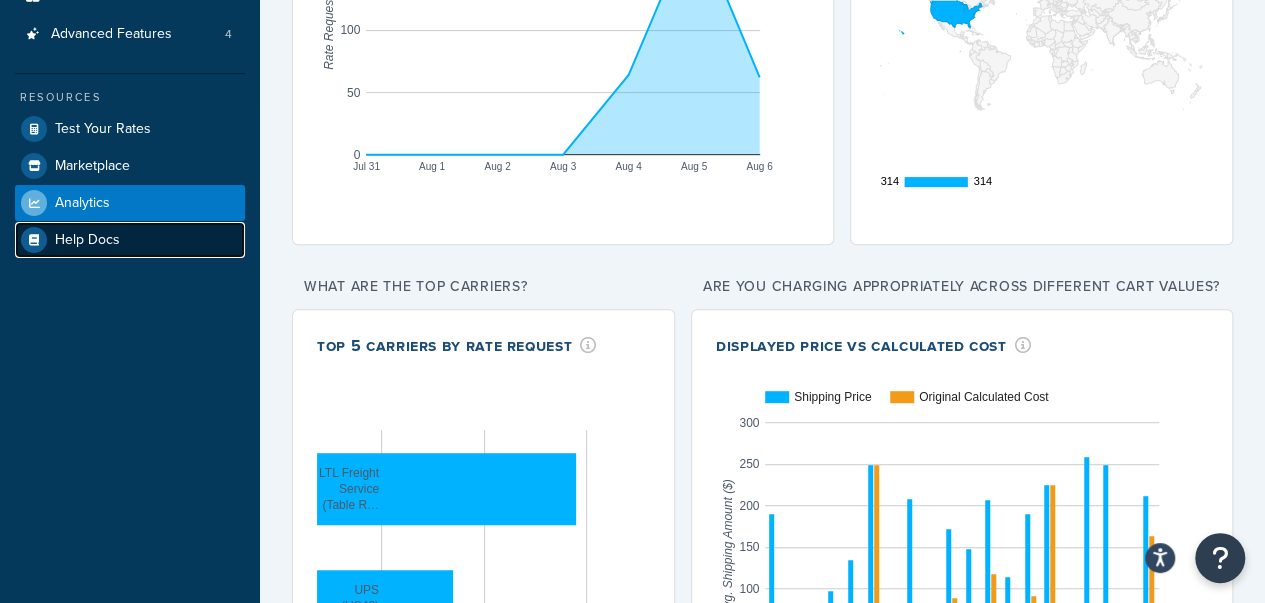 click on "Help Docs" at bounding box center [87, 240] 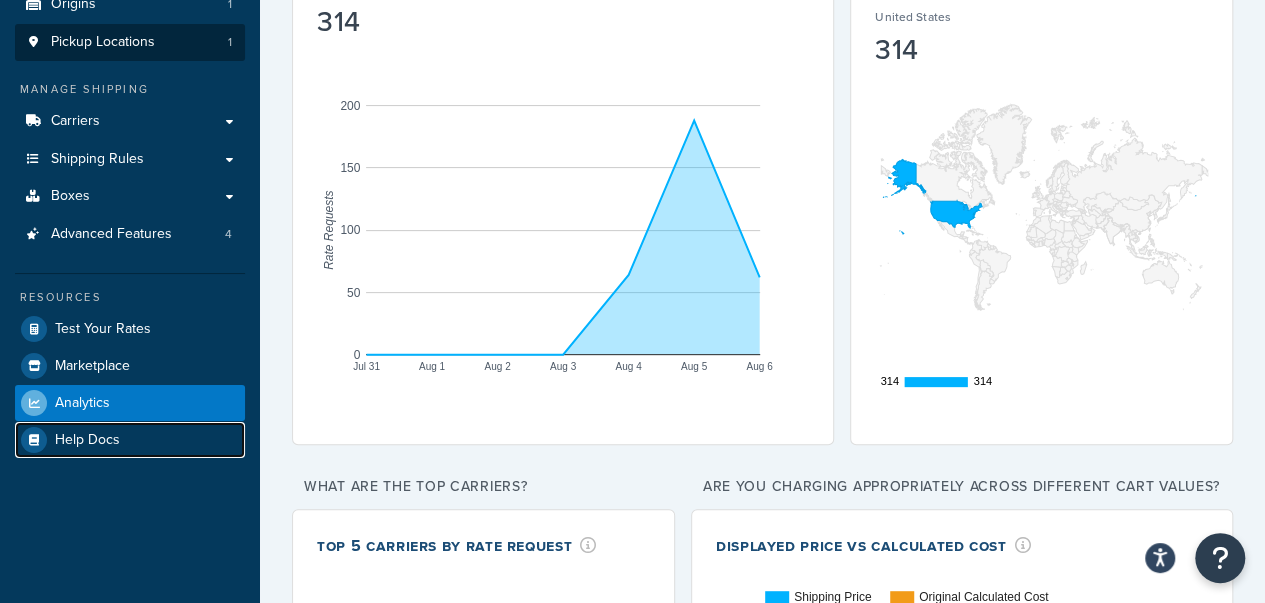 scroll, scrollTop: 100, scrollLeft: 0, axis: vertical 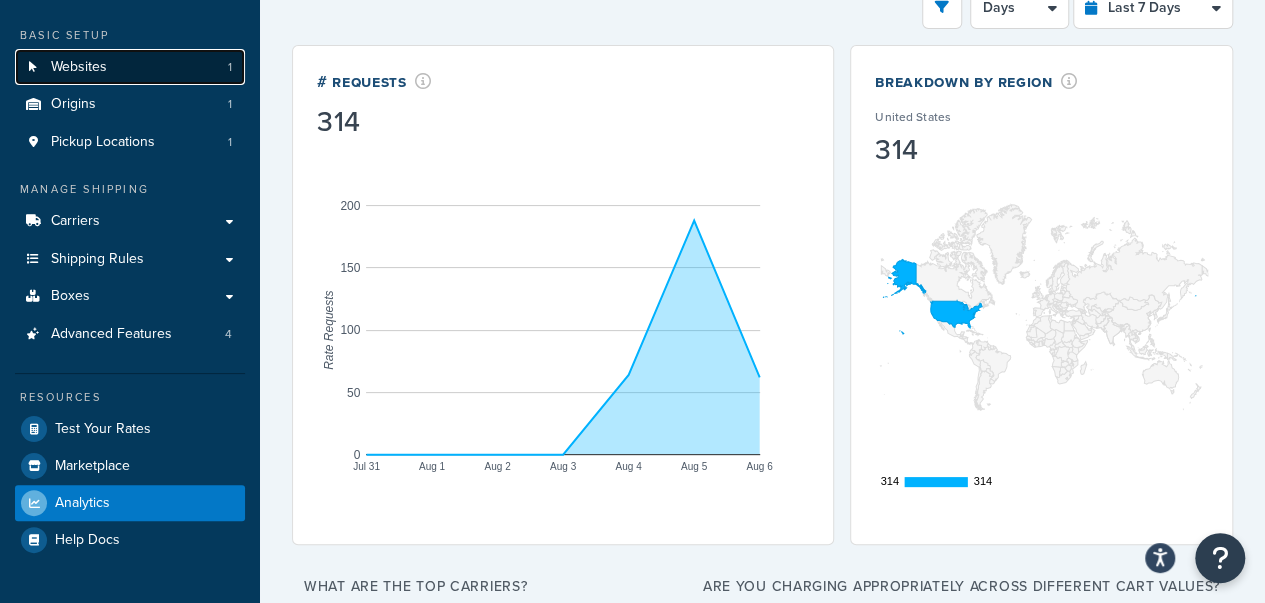 click on "Websites 1" at bounding box center (130, 67) 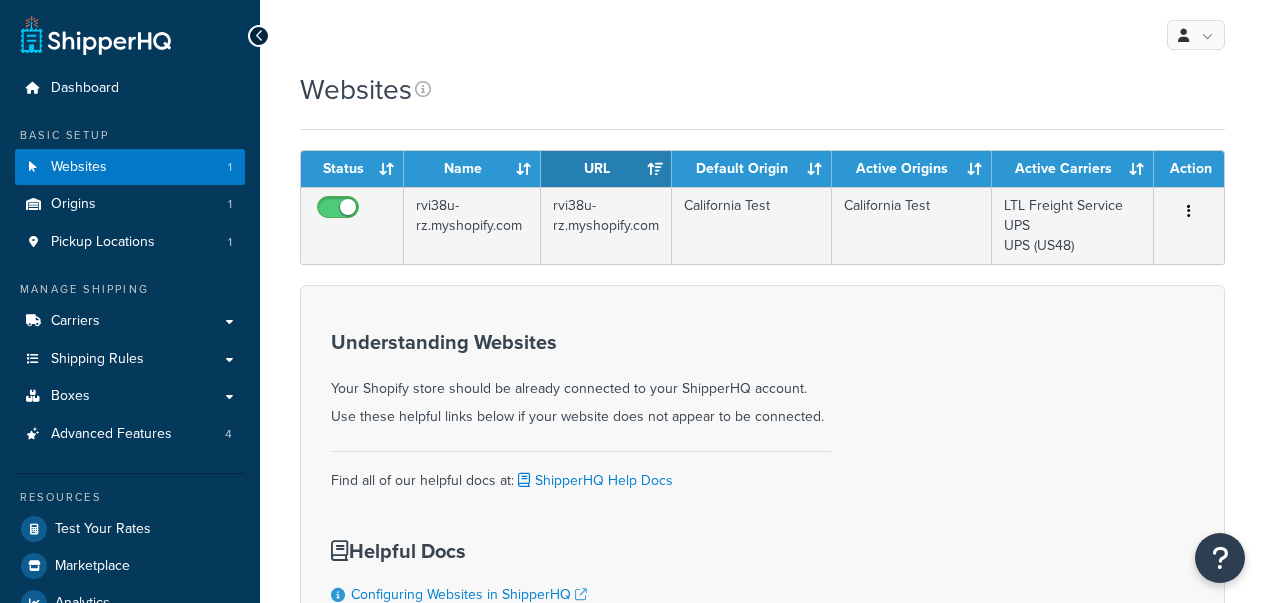 scroll, scrollTop: 0, scrollLeft: 0, axis: both 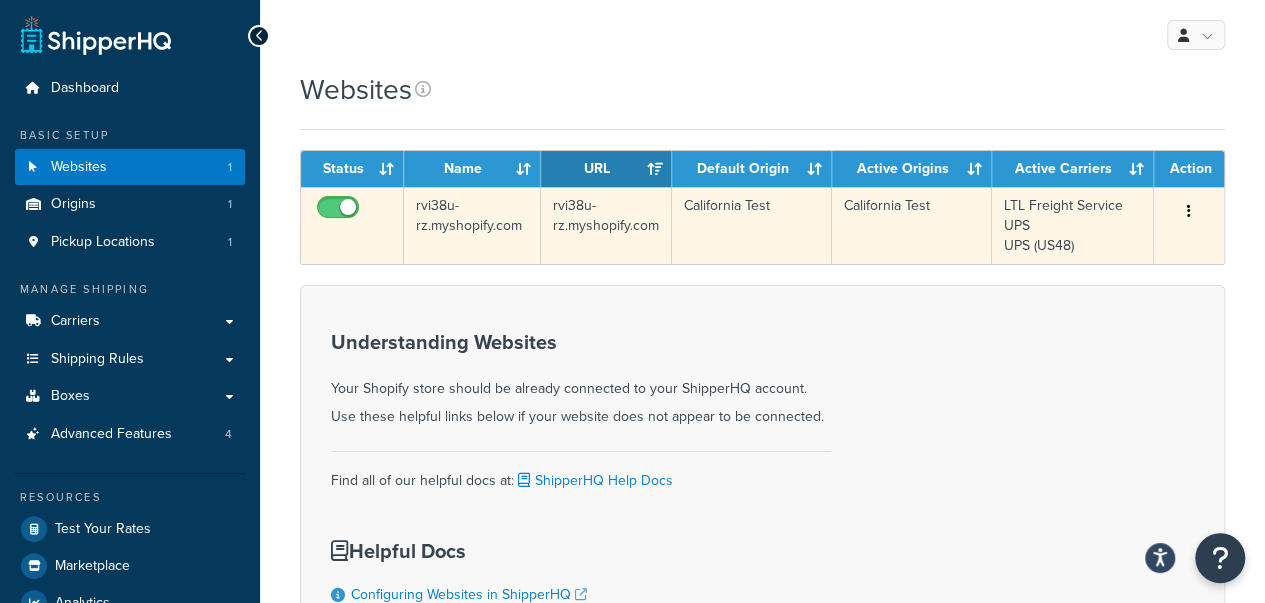 click at bounding box center (1189, 212) 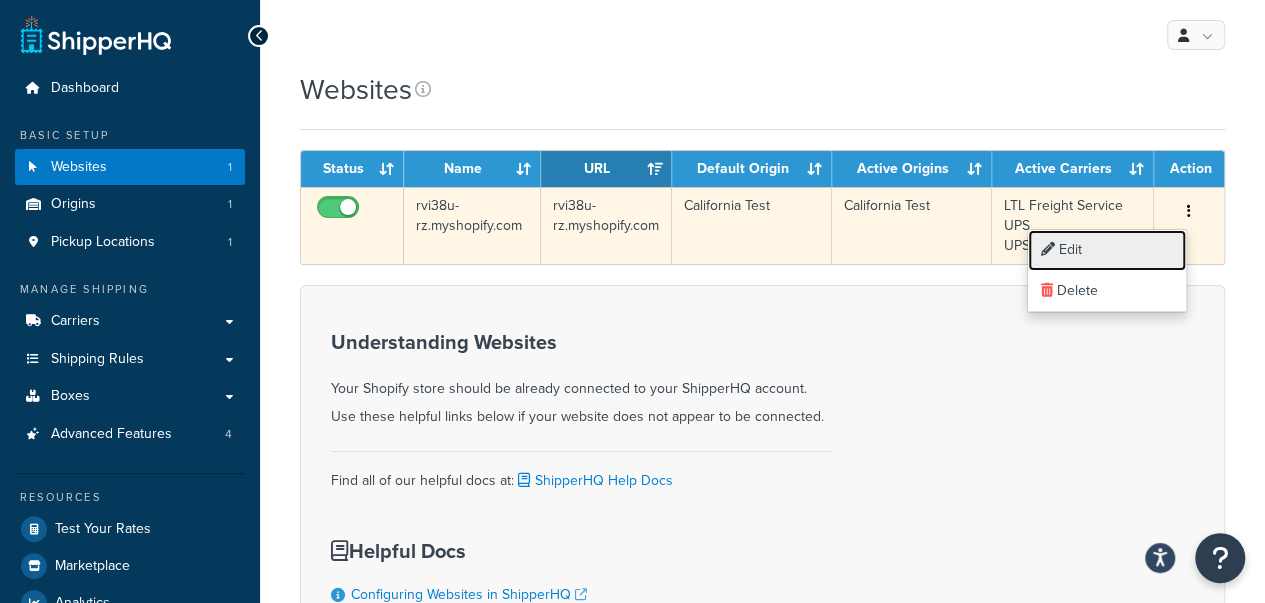 click on "Edit" at bounding box center (1107, 250) 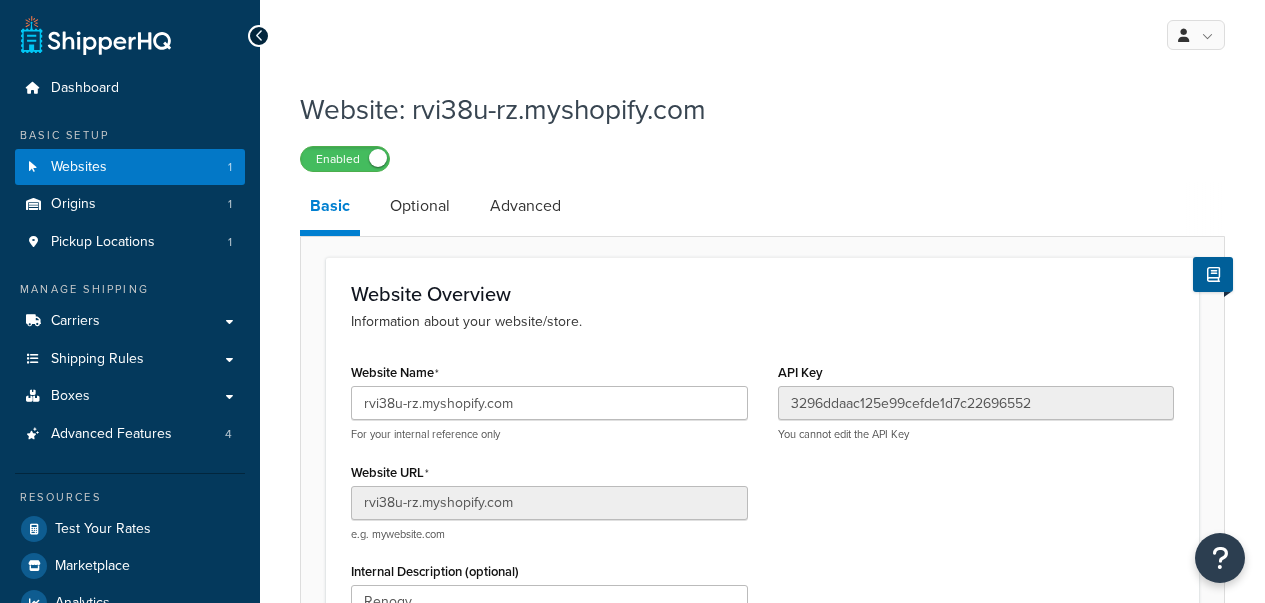 scroll, scrollTop: 0, scrollLeft: 0, axis: both 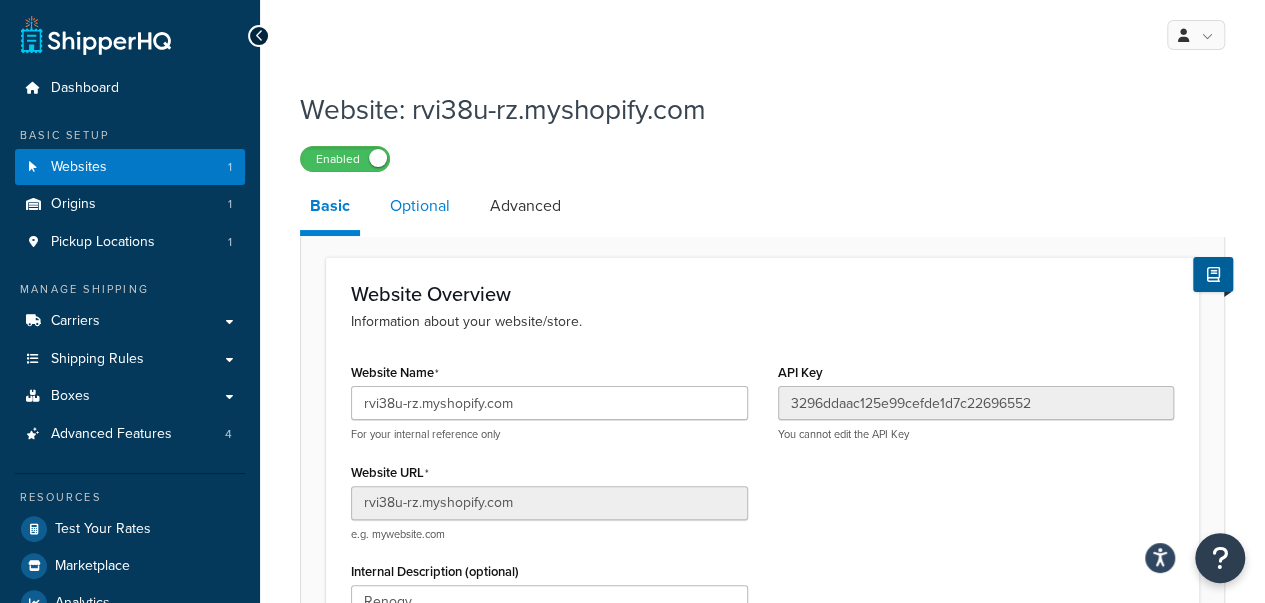 click on "Optional" at bounding box center [420, 206] 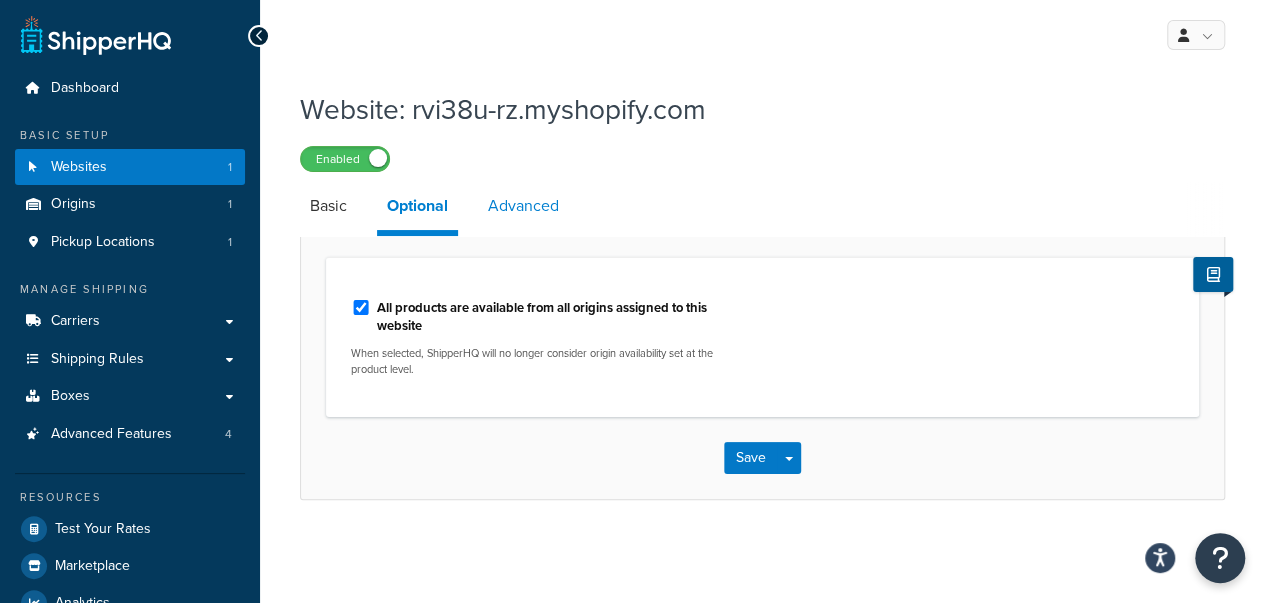 click on "Advanced" at bounding box center [523, 206] 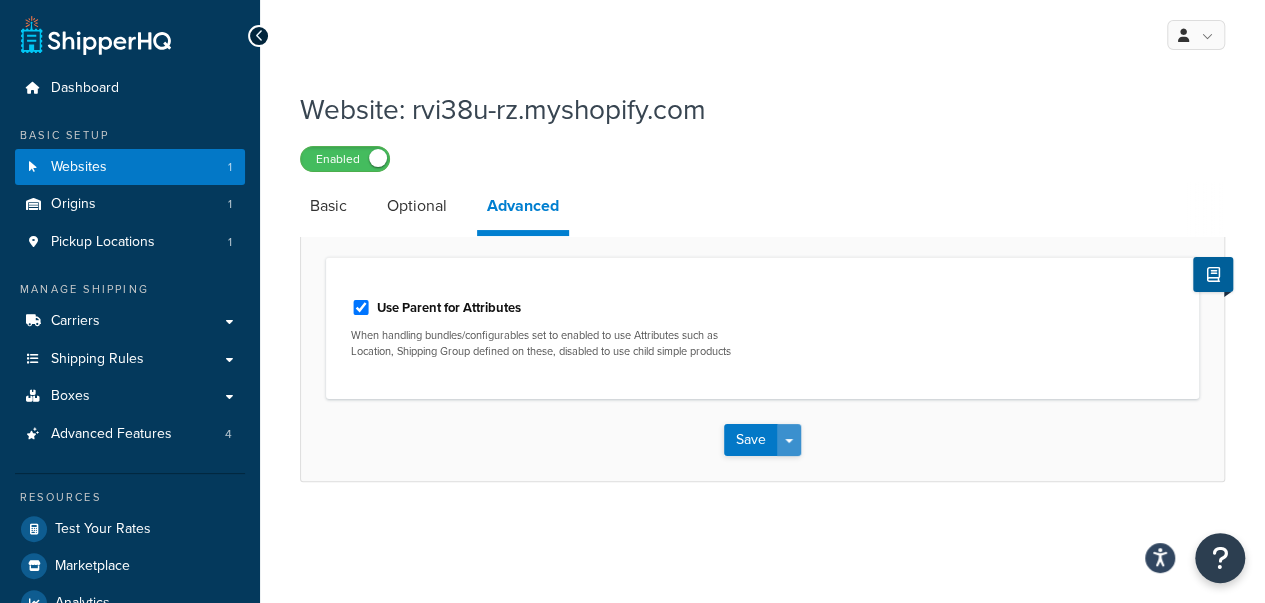 click on "Save Dropdown" at bounding box center (789, 440) 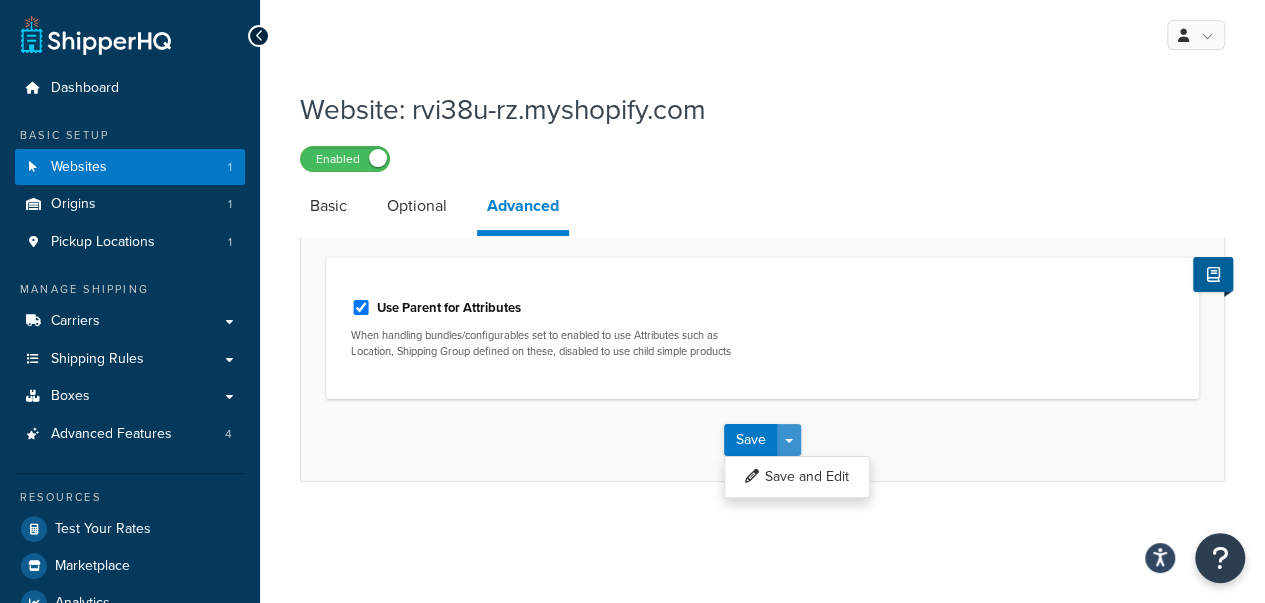 click on "Save Dropdown" at bounding box center (789, 440) 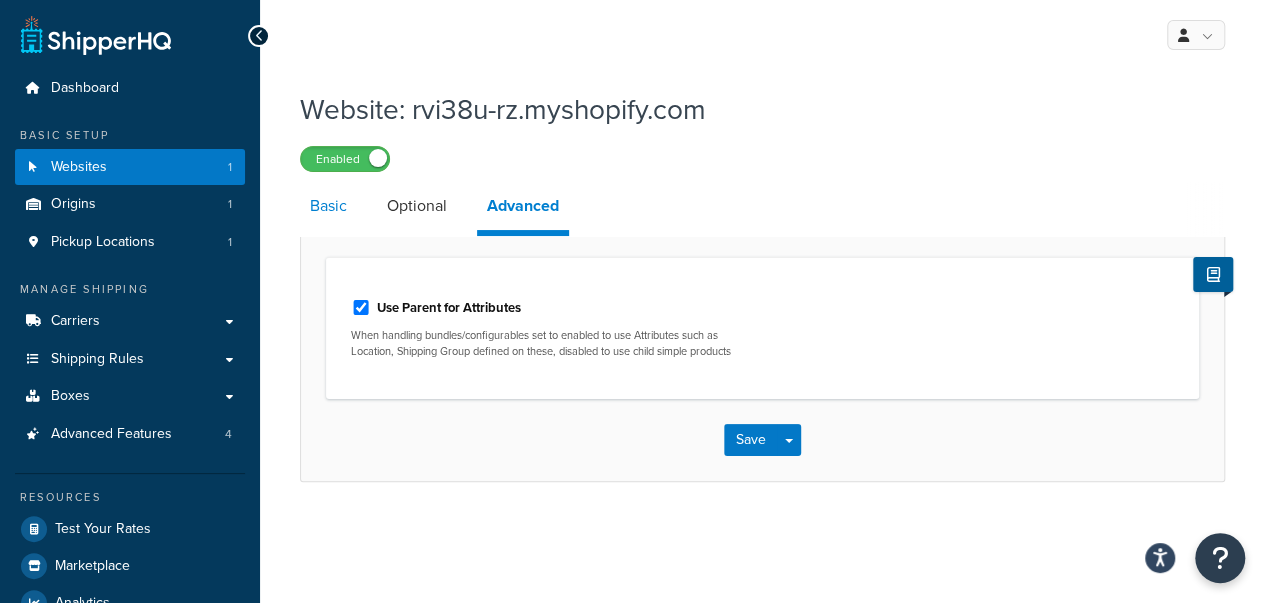 click on "Basic" at bounding box center (328, 206) 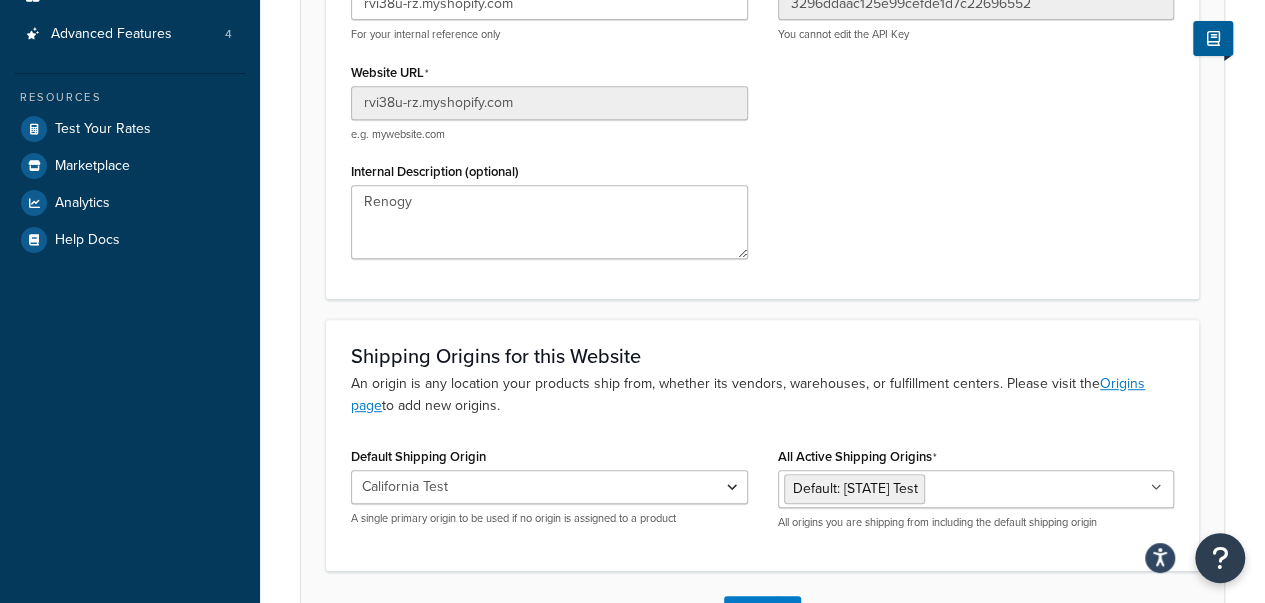 scroll, scrollTop: 500, scrollLeft: 0, axis: vertical 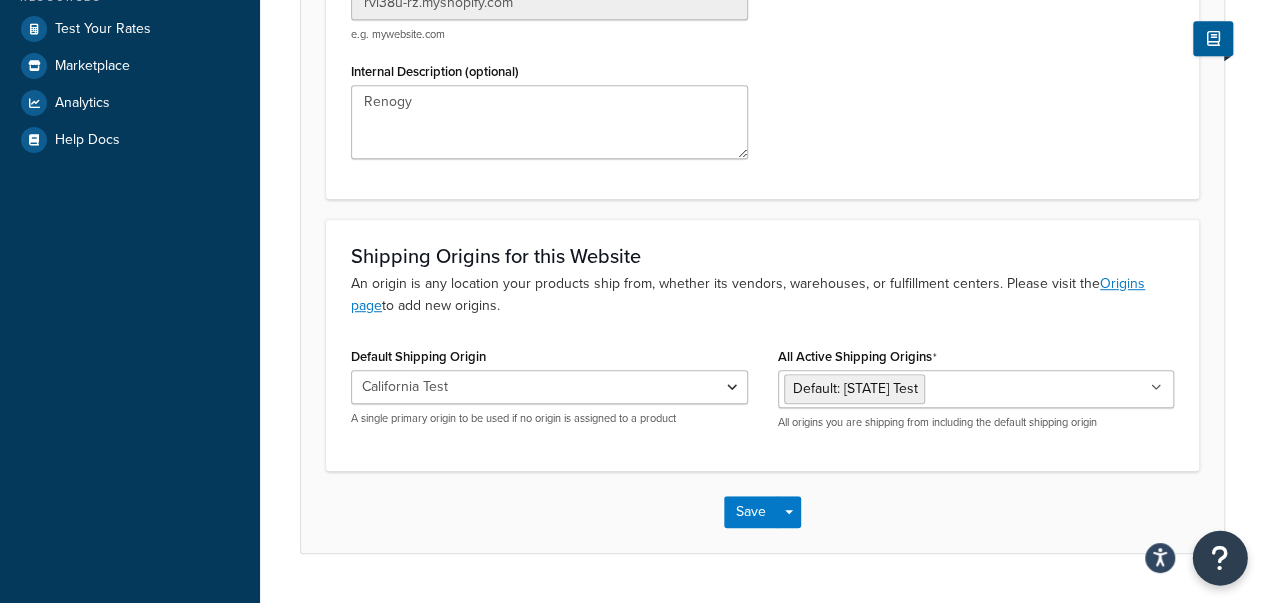 click at bounding box center (1220, 558) 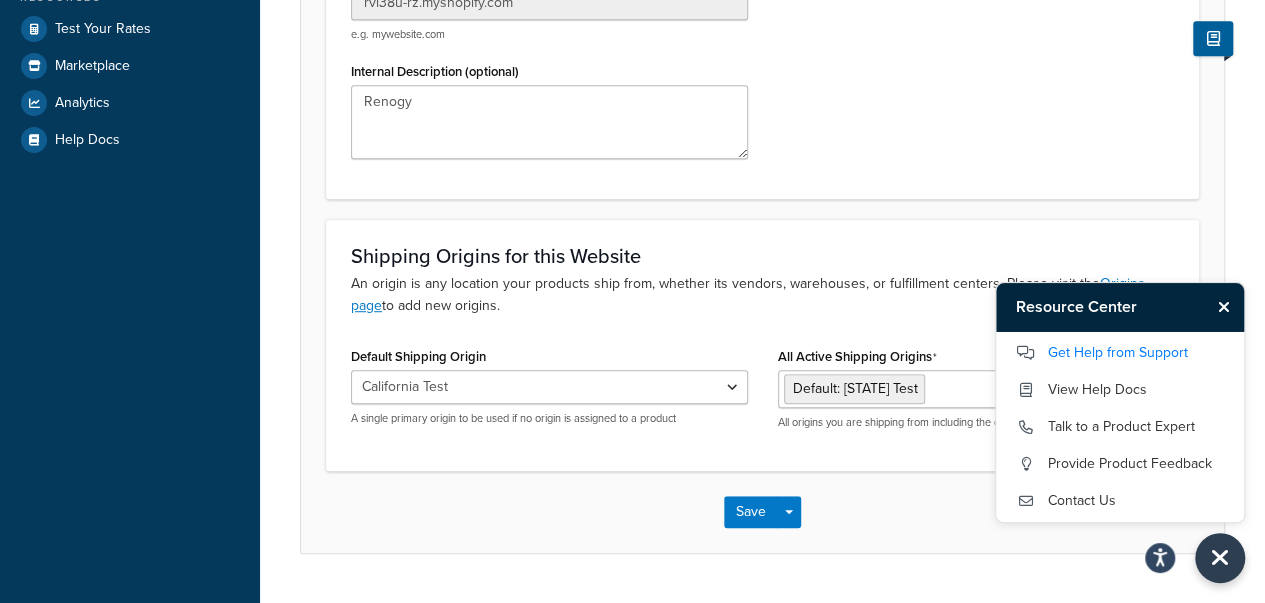 scroll, scrollTop: 200, scrollLeft: 0, axis: vertical 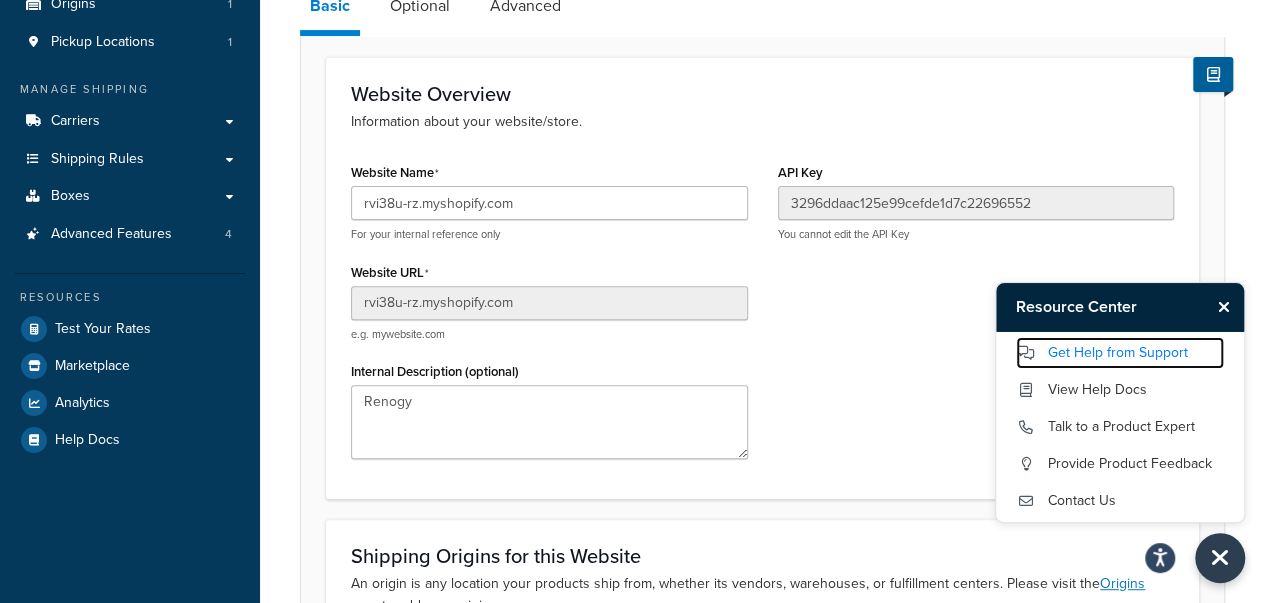 click on "Get Help from Support" at bounding box center (1120, 353) 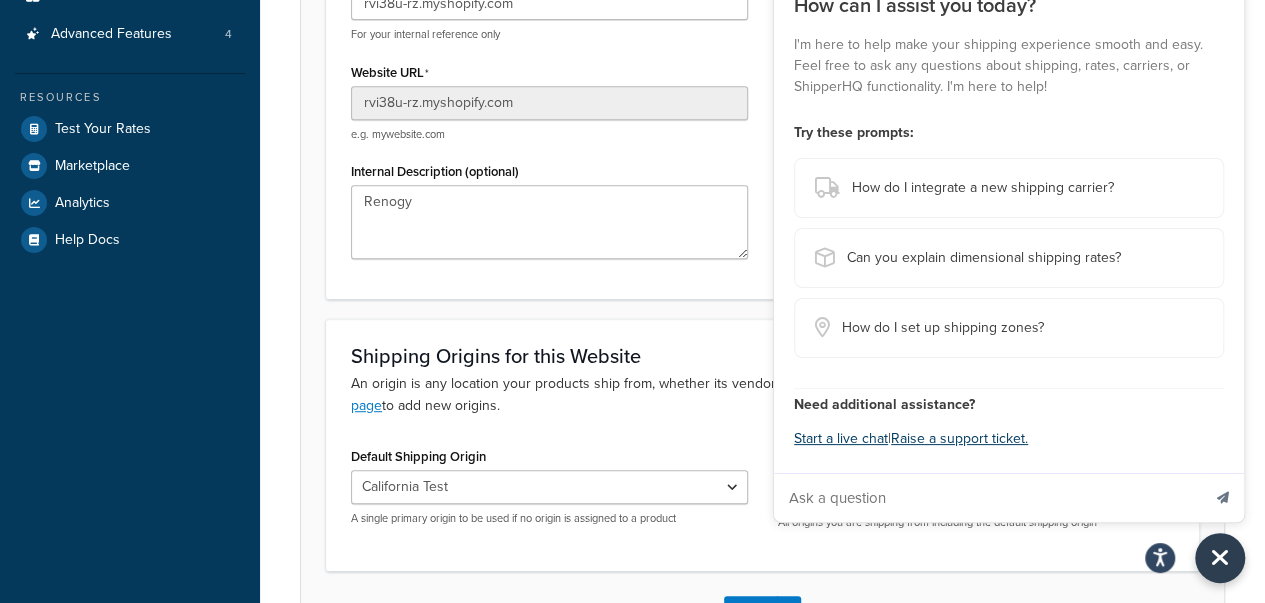 scroll, scrollTop: 300, scrollLeft: 0, axis: vertical 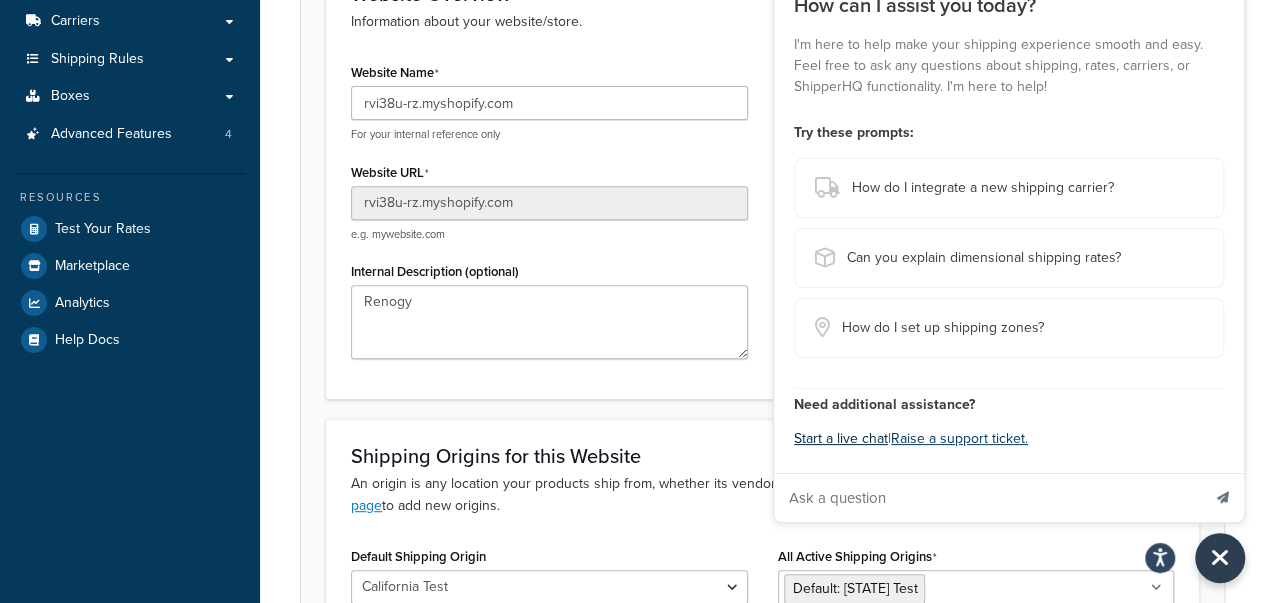 click on "Start a live chat" at bounding box center (841, 439) 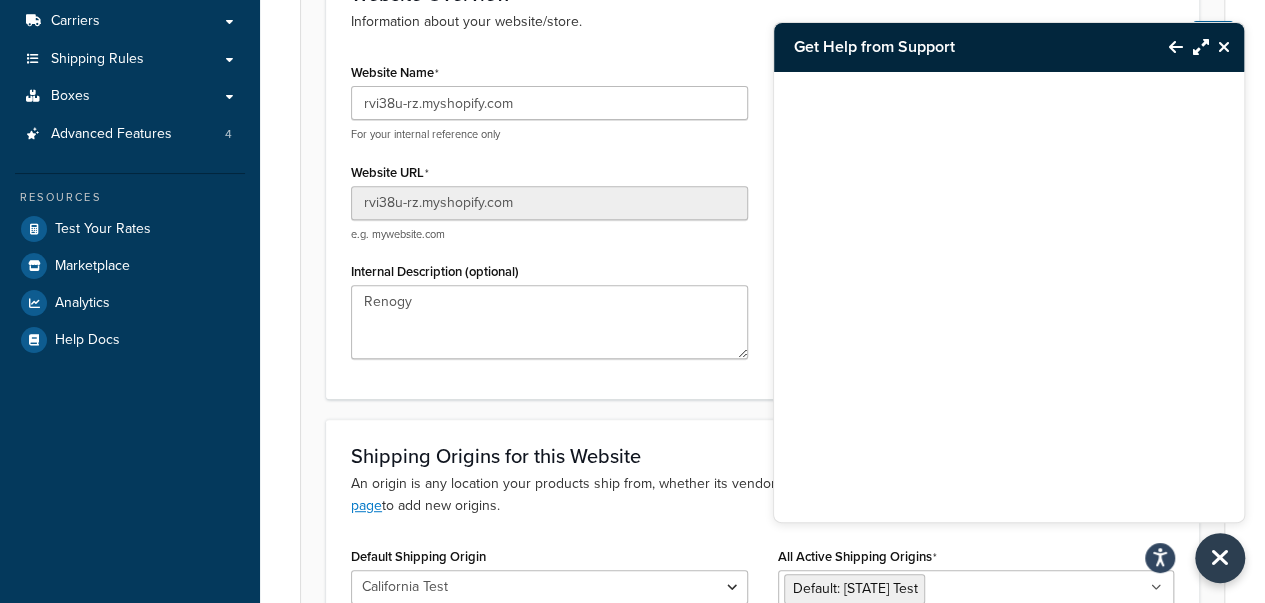 click at bounding box center [1009, 272] 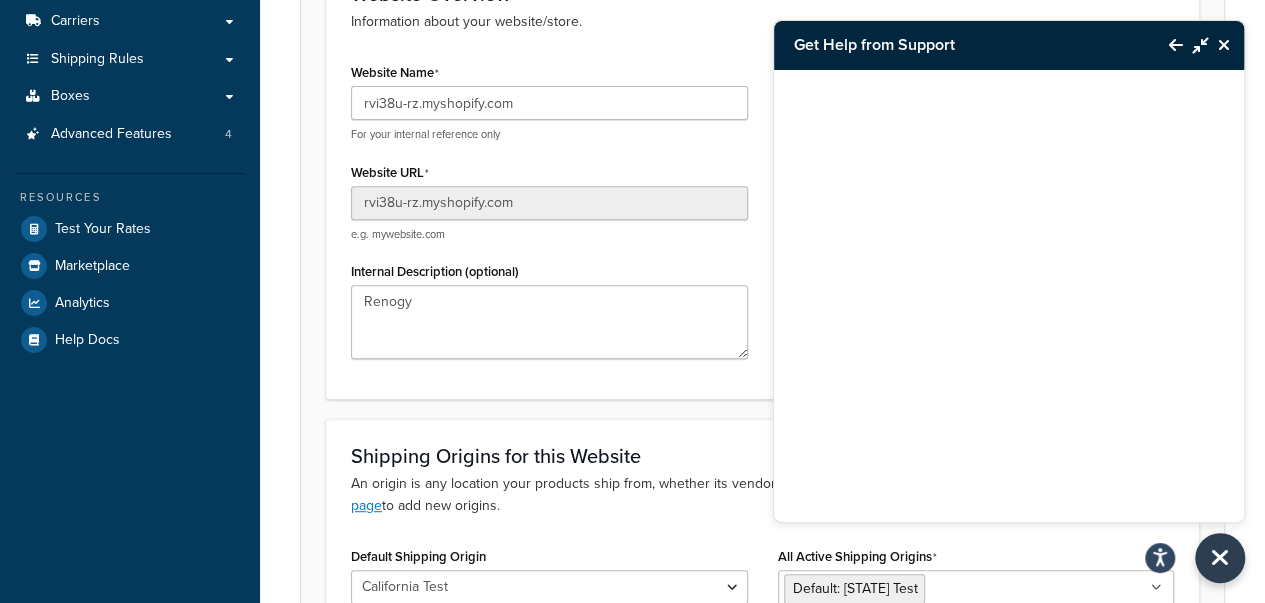scroll, scrollTop: 548, scrollLeft: 0, axis: vertical 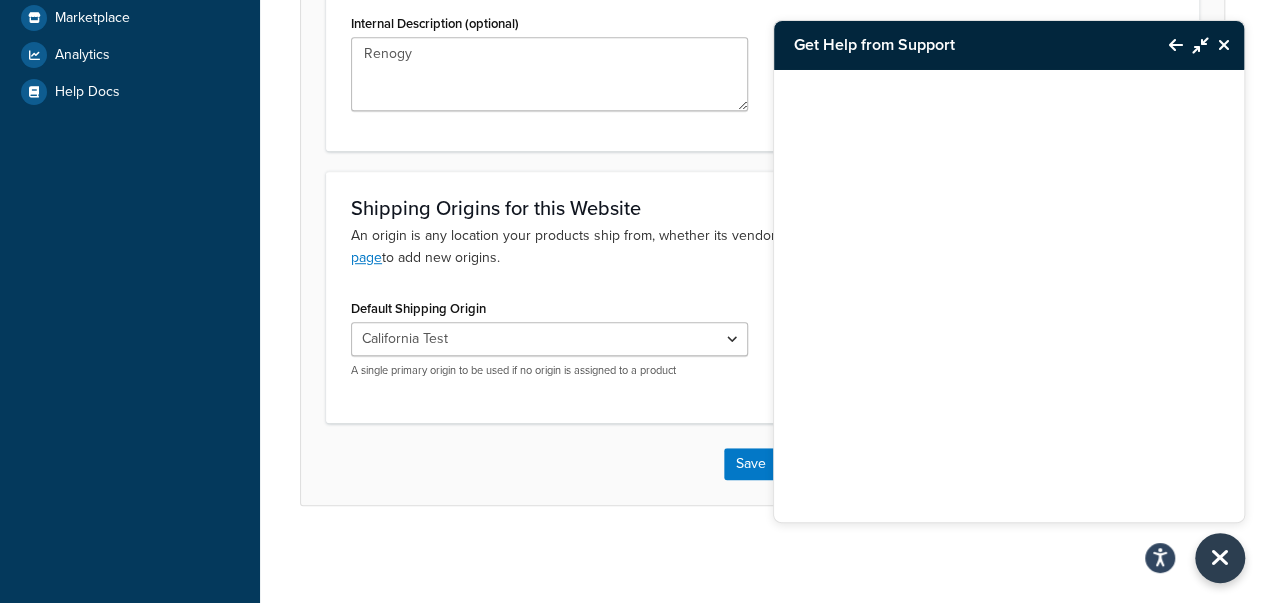 click at bounding box center [1176, 45] 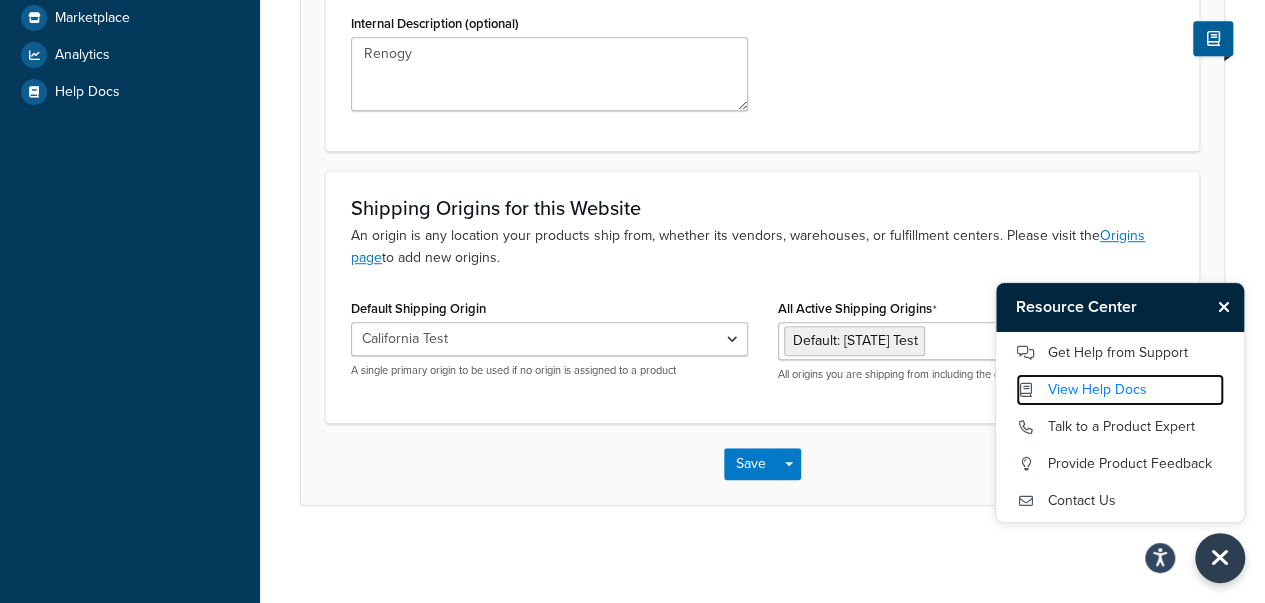 click on "View Help Docs" at bounding box center (1120, 390) 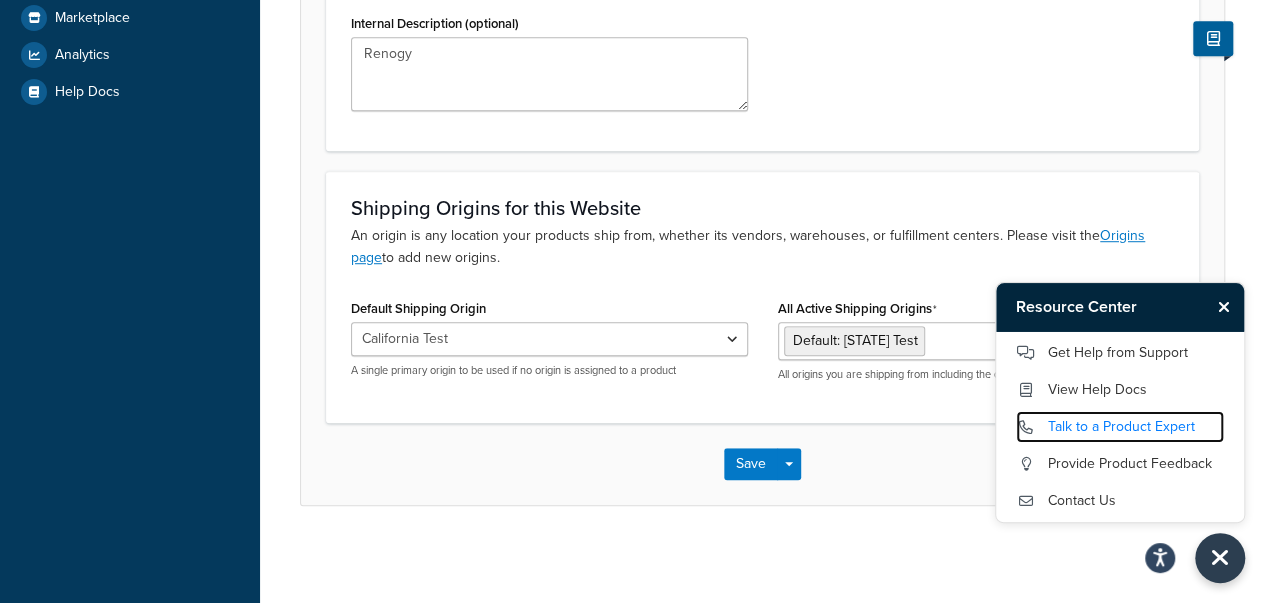 click on "Talk to a Product Expert" at bounding box center (1120, 427) 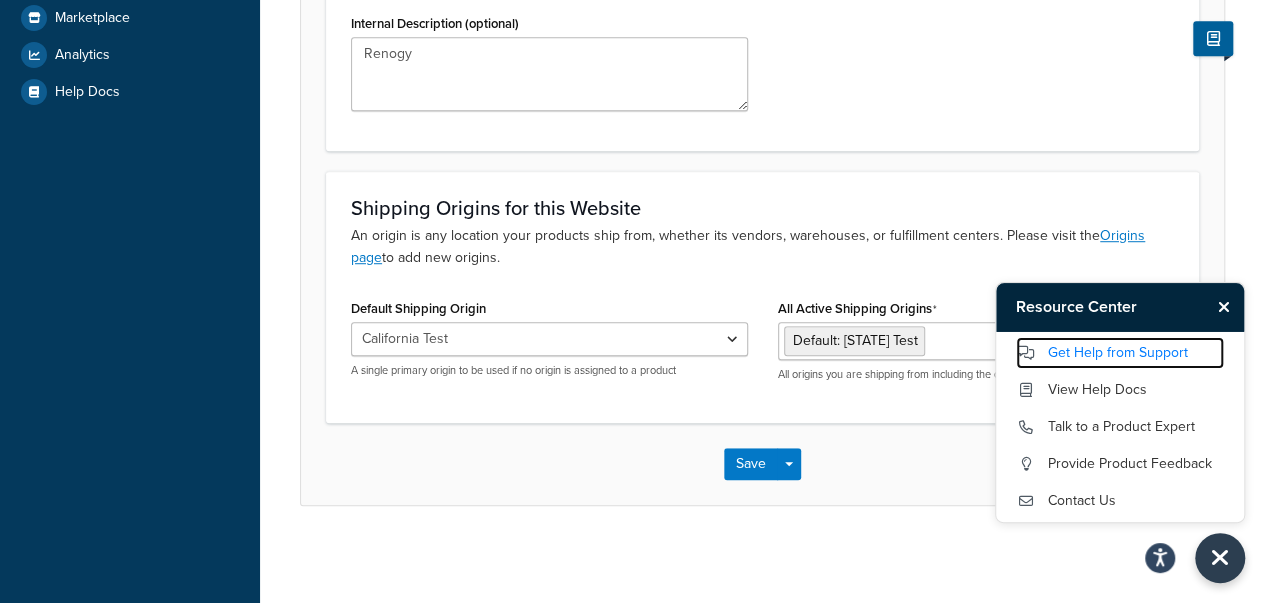click on "Get Help from Support" at bounding box center [1120, 353] 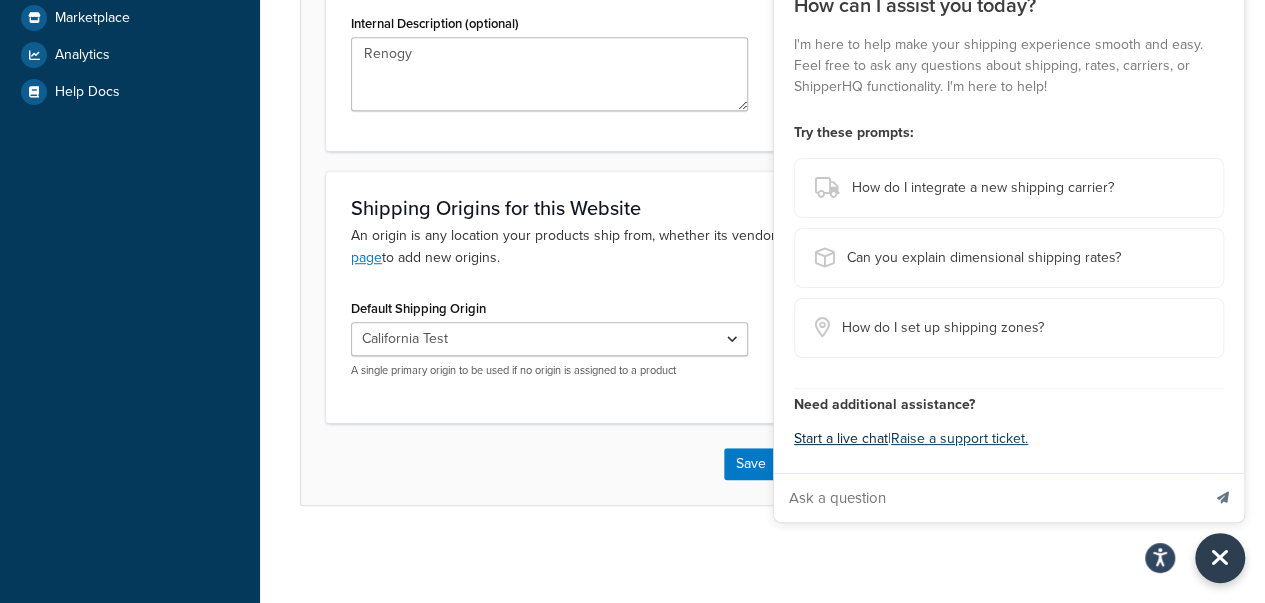 click on "Start a live chat" at bounding box center [841, 439] 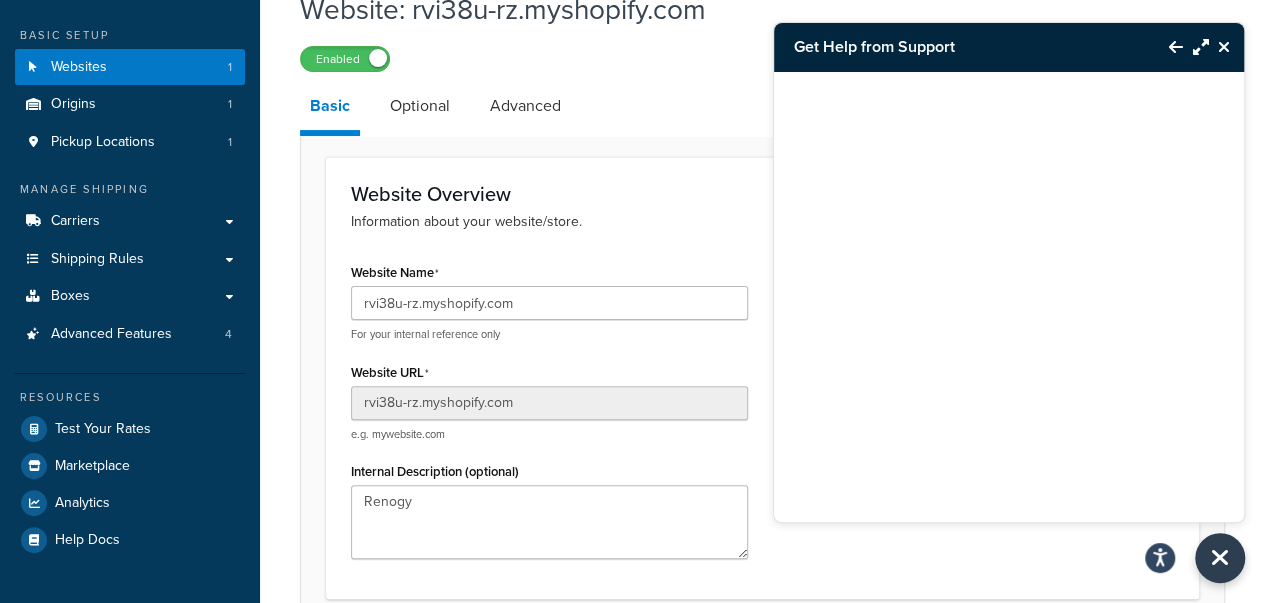 scroll, scrollTop: 0, scrollLeft: 0, axis: both 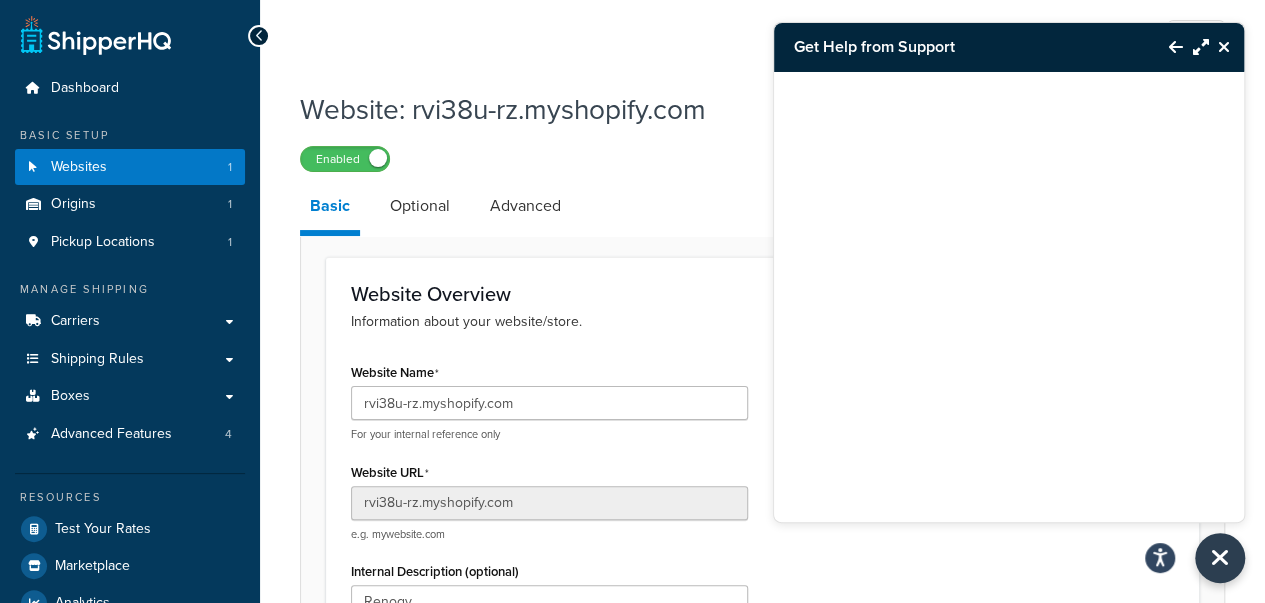 click at bounding box center [1009, 272] 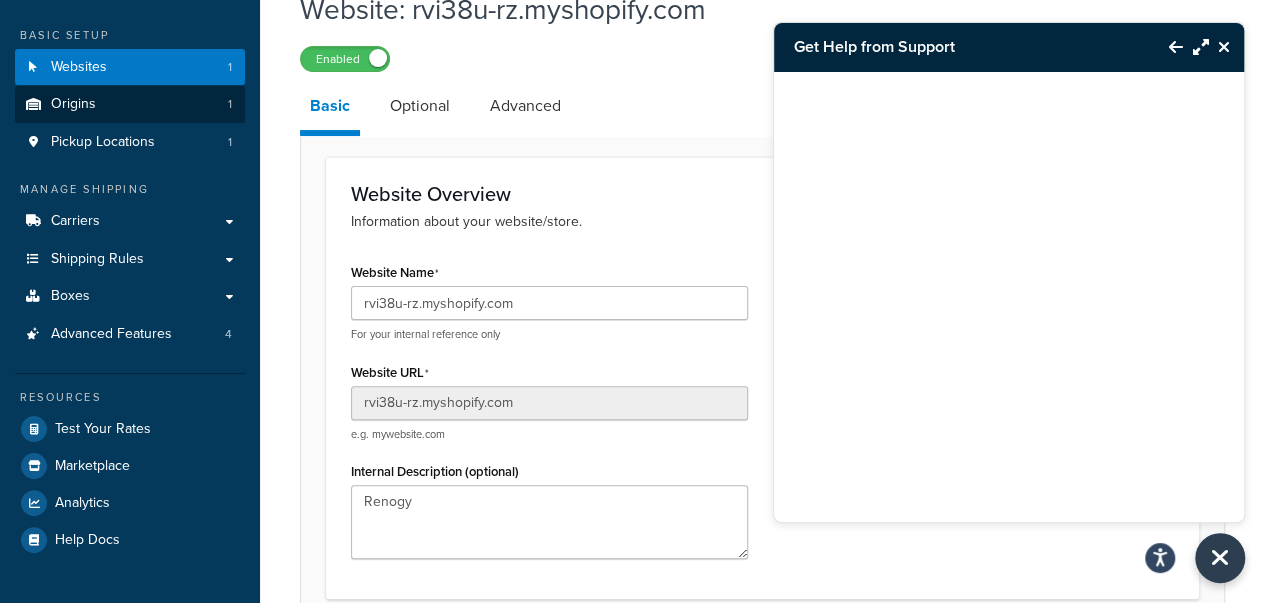 scroll, scrollTop: 0, scrollLeft: 0, axis: both 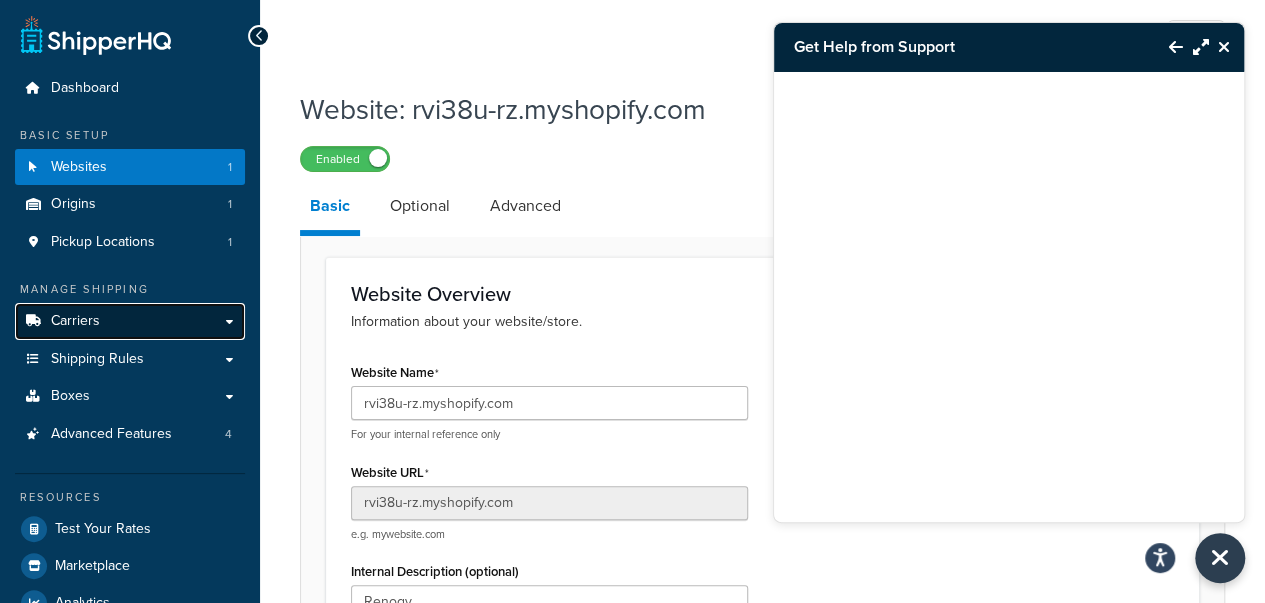click on "Carriers" at bounding box center [130, 321] 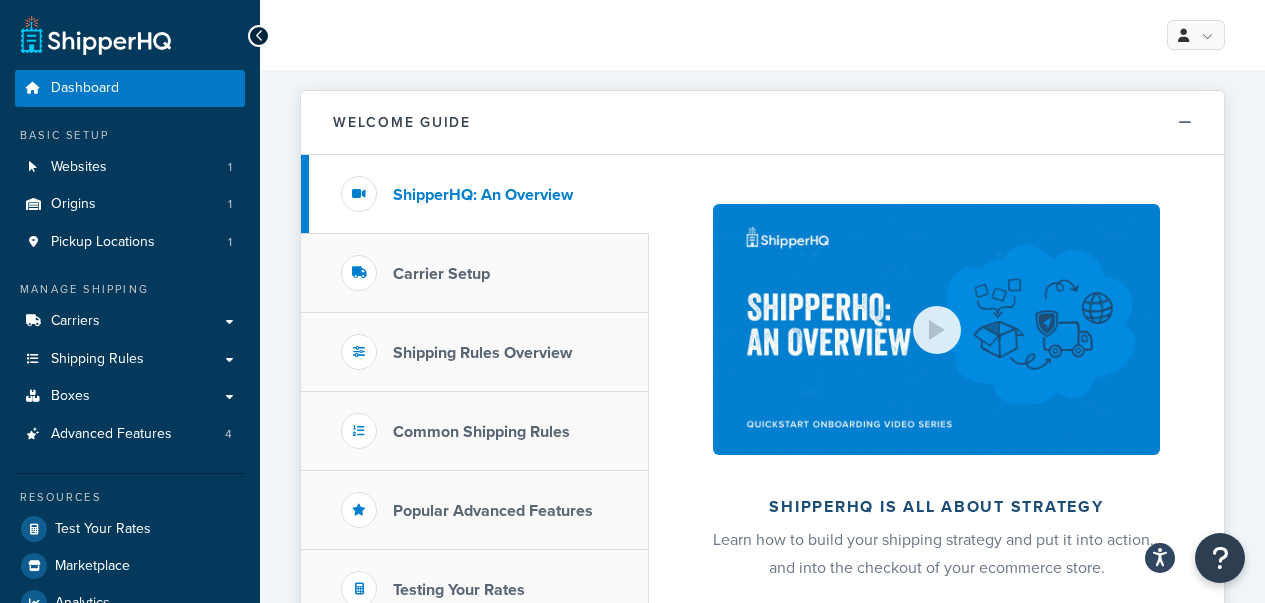 scroll, scrollTop: 0, scrollLeft: 0, axis: both 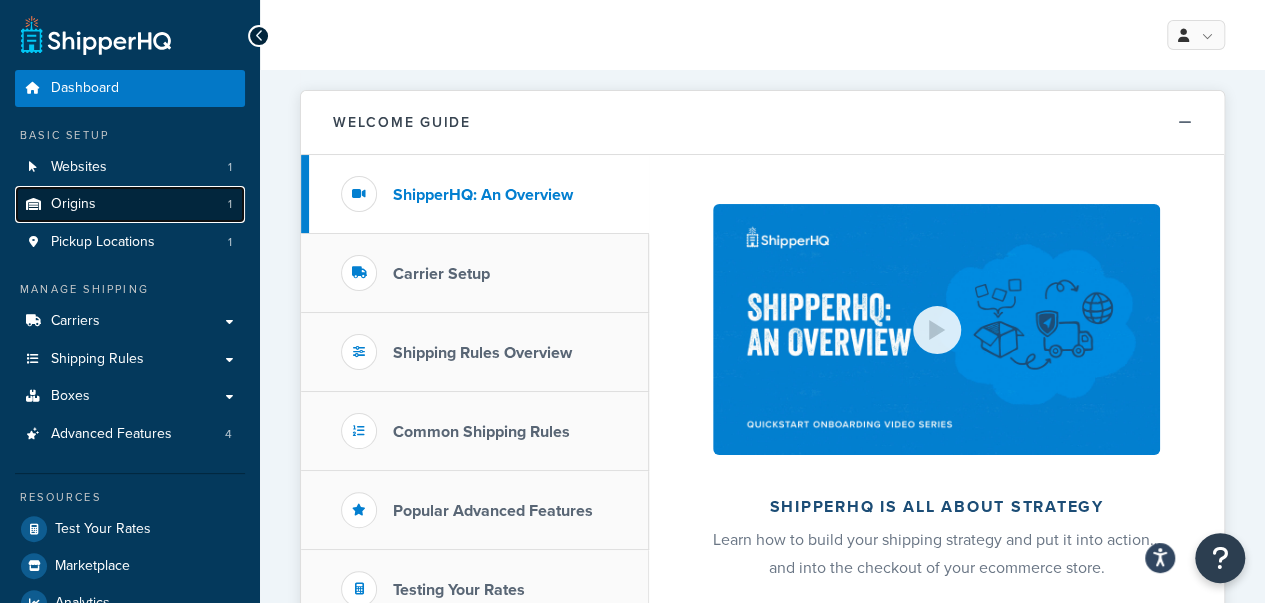 click on "Origins 1" at bounding box center (130, 204) 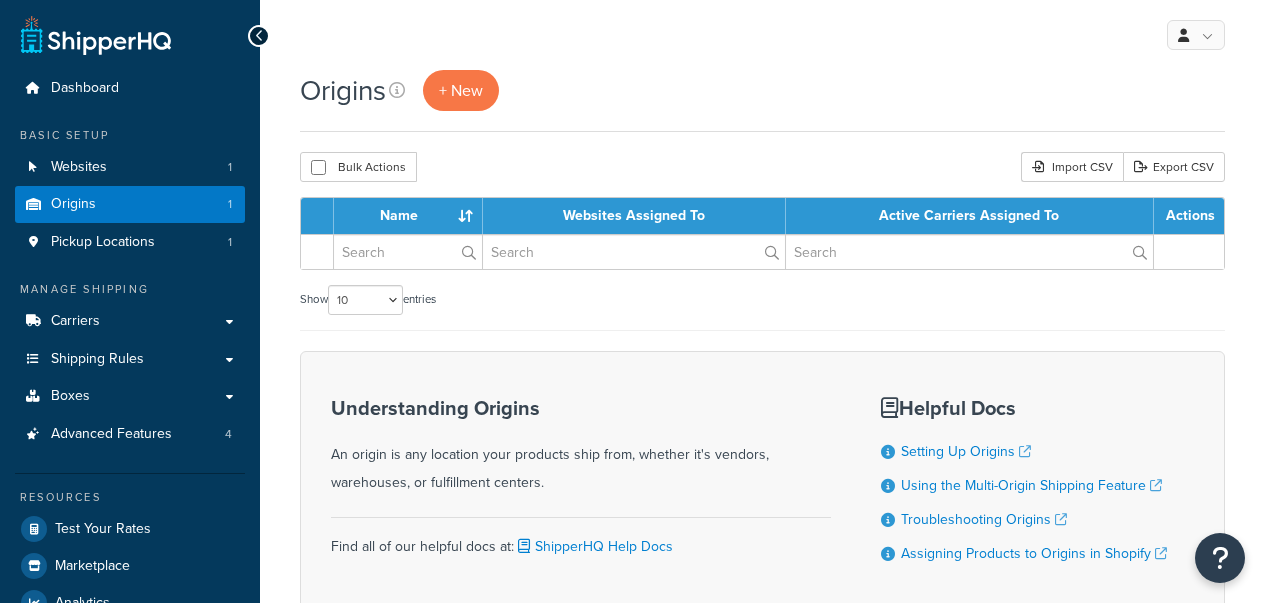 scroll, scrollTop: 0, scrollLeft: 0, axis: both 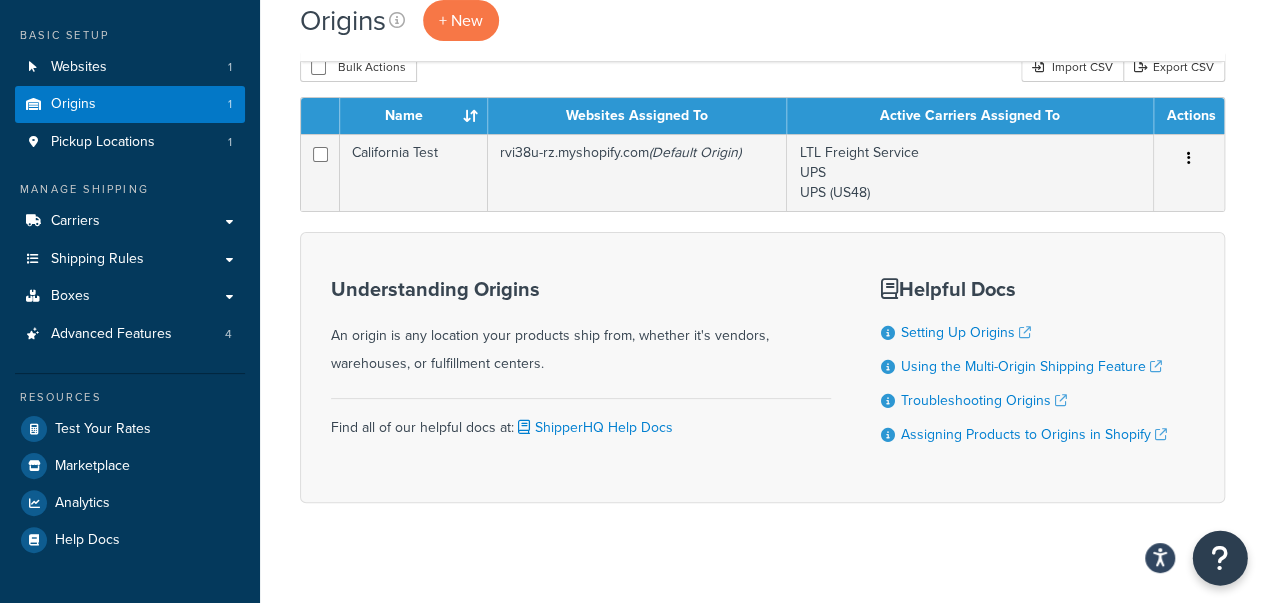click at bounding box center (1220, 558) 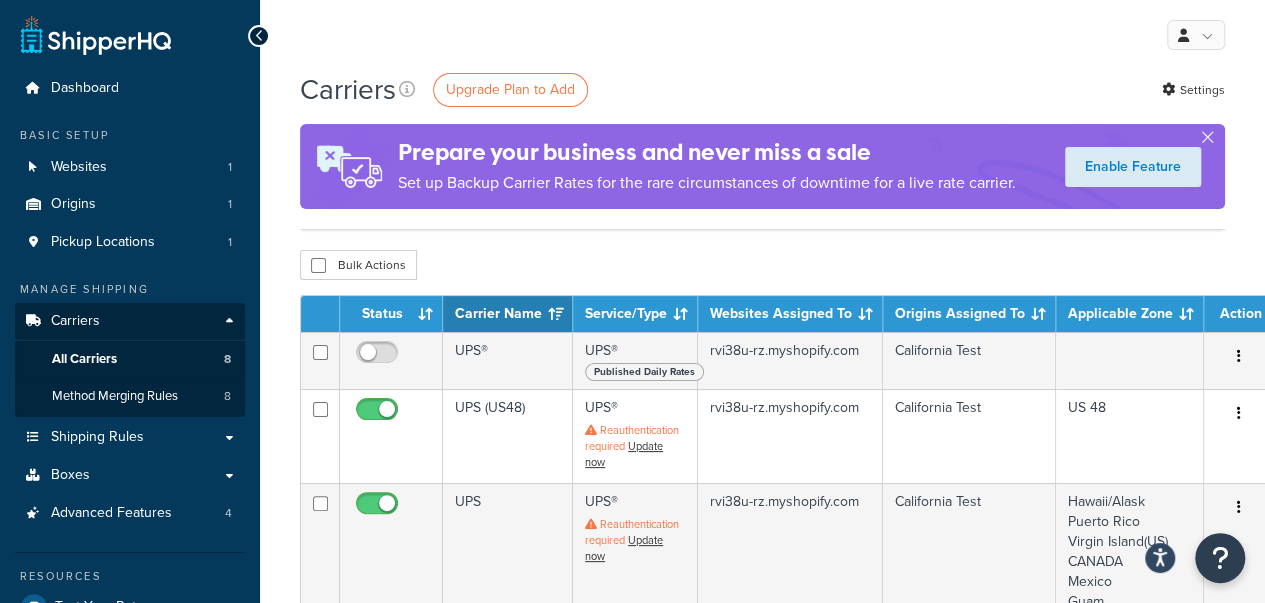 scroll, scrollTop: 100, scrollLeft: 0, axis: vertical 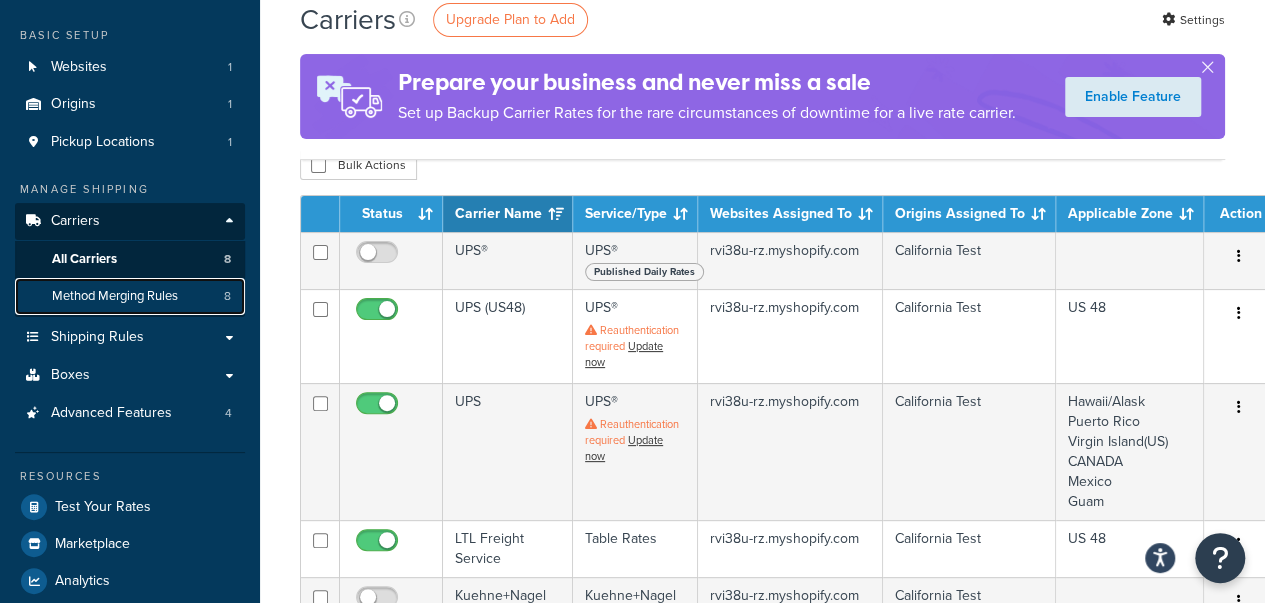 click on "Method Merging Rules
8" at bounding box center [130, 296] 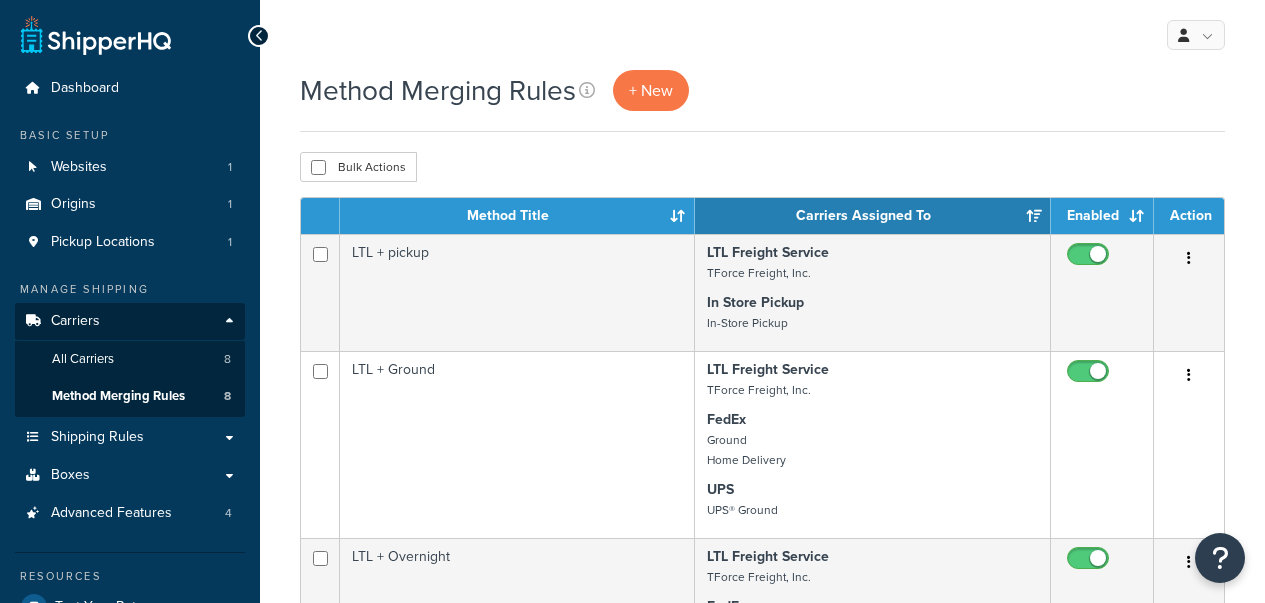 scroll, scrollTop: 0, scrollLeft: 0, axis: both 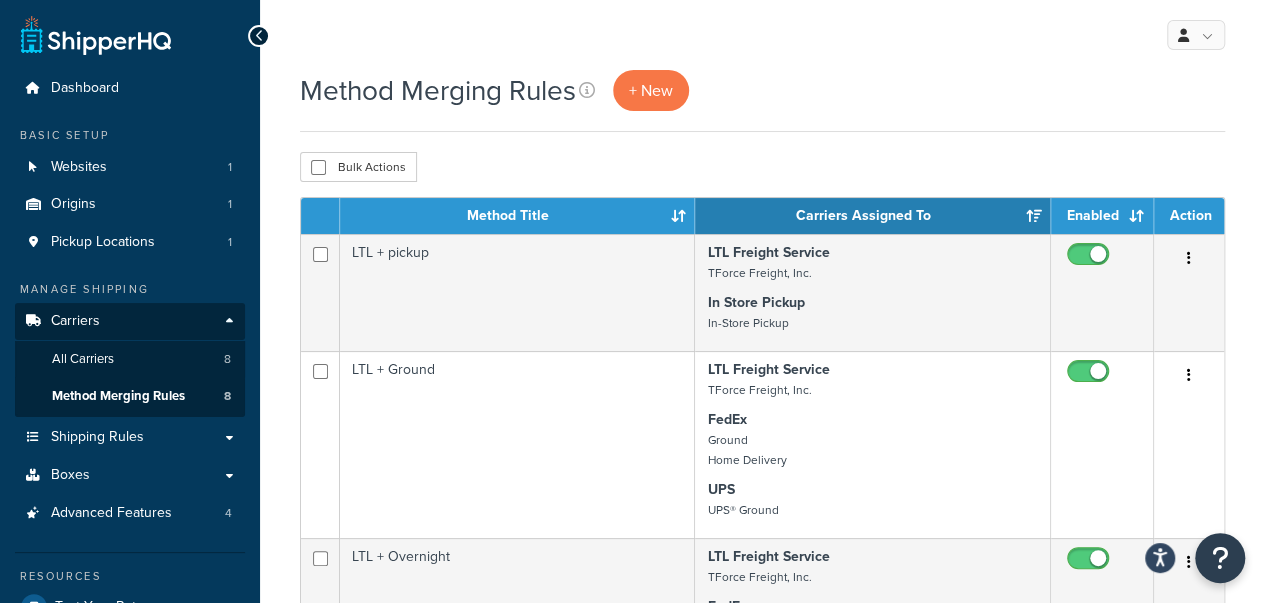 click on "Action" at bounding box center [1189, 216] 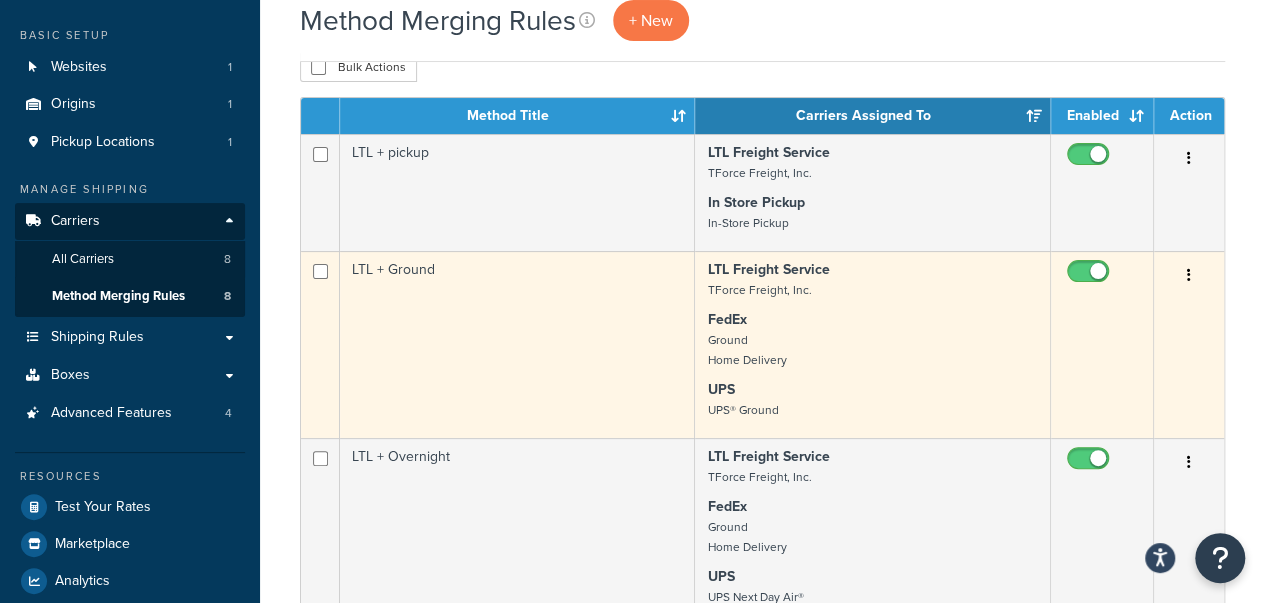 scroll, scrollTop: 0, scrollLeft: 0, axis: both 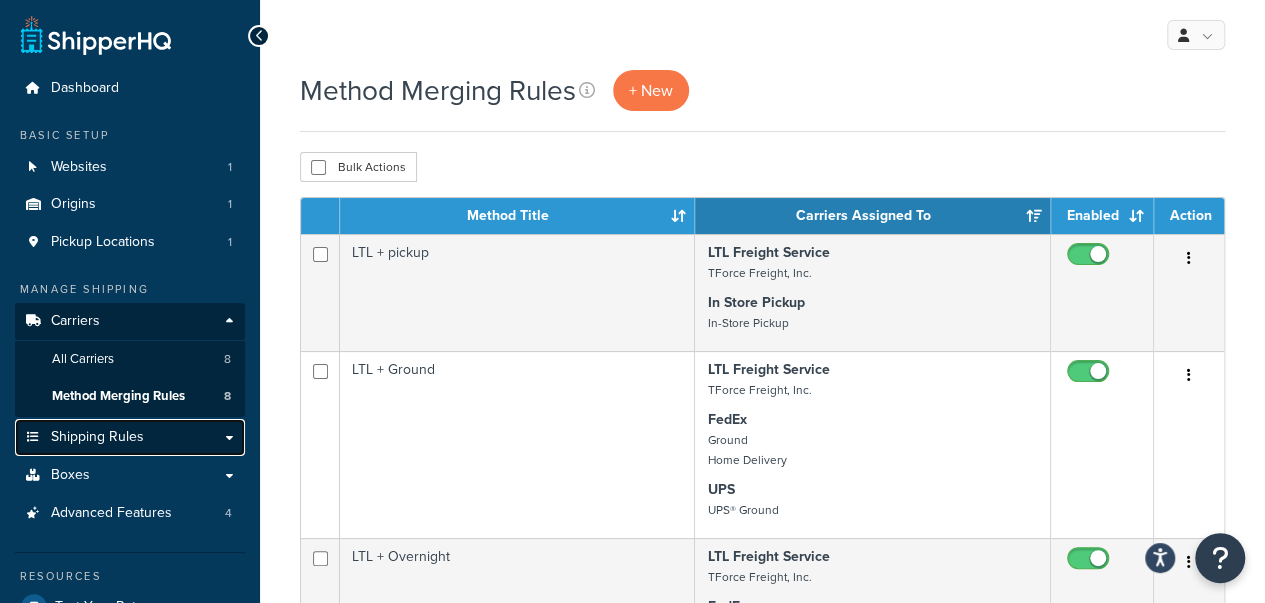 click on "Shipping Rules" at bounding box center (97, 437) 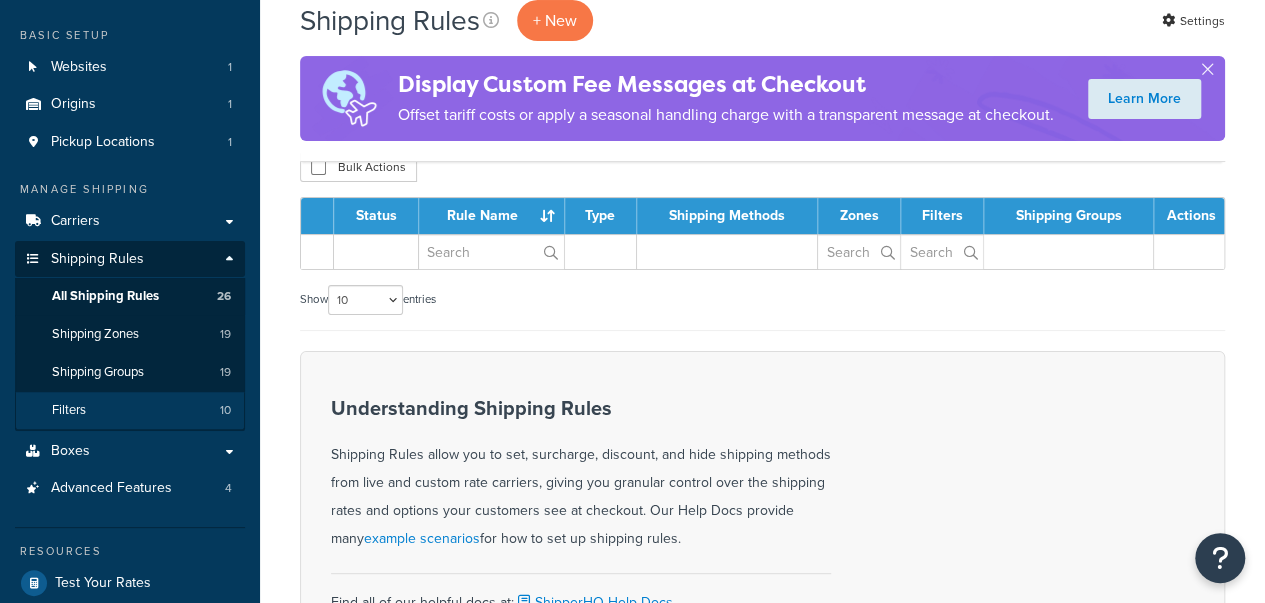 scroll, scrollTop: 100, scrollLeft: 0, axis: vertical 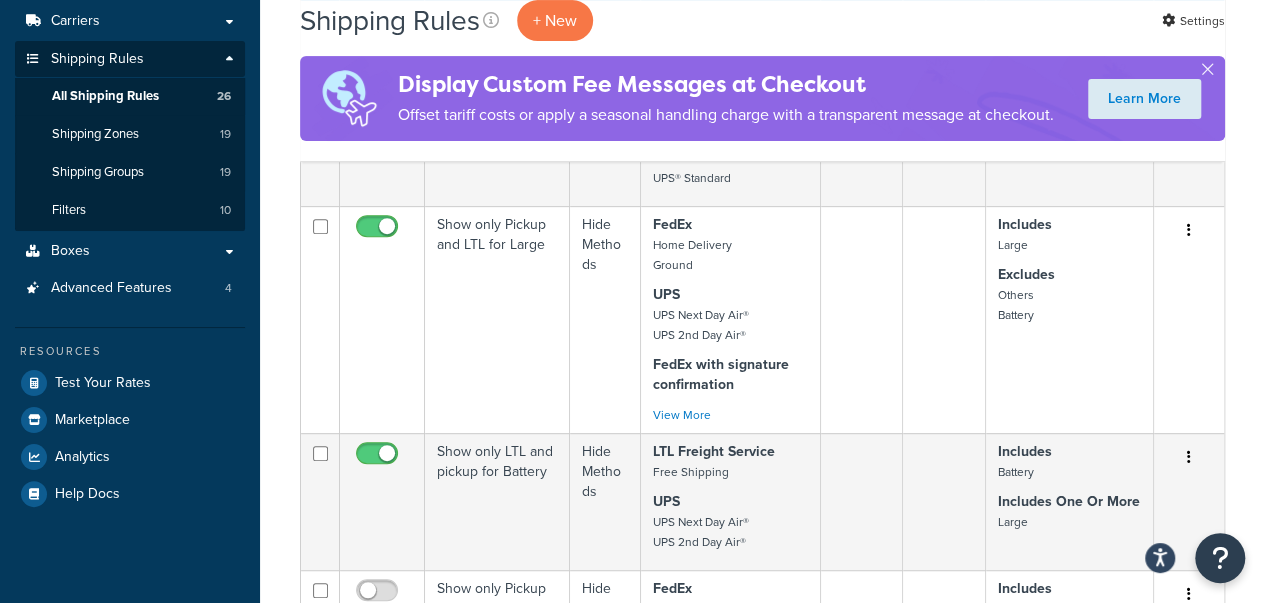 click on "Shipping Rules
+ New
Settings
Display Custom Fee Messages at Checkout Offset tariff costs or apply a seasonal handling charge with a transparent message at checkout. Learn More
Bulk Actions
Duplicate
Delete
Contact Us
Send Us A Message
*" at bounding box center (762, 1041) 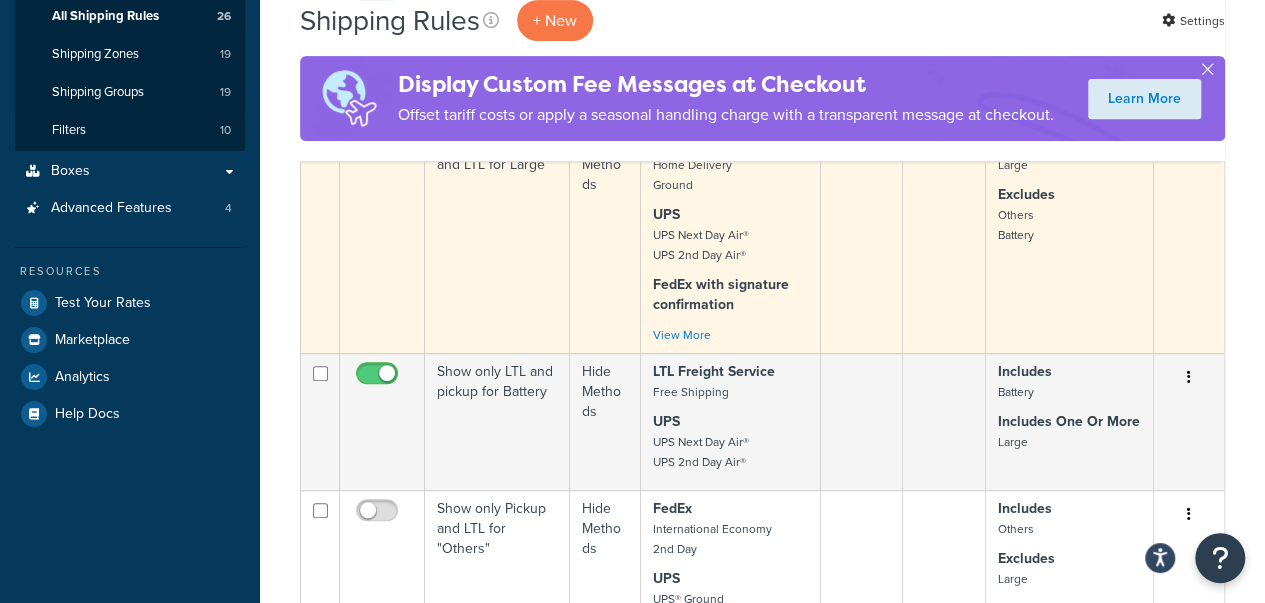 scroll, scrollTop: 0, scrollLeft: 0, axis: both 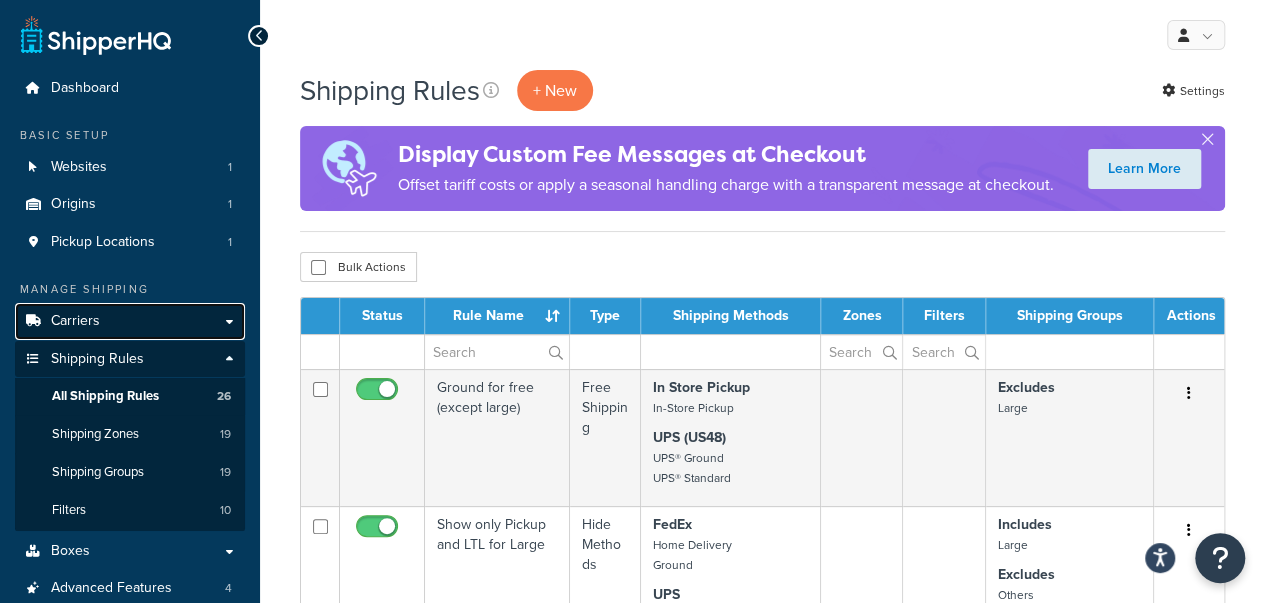 click on "Carriers" at bounding box center (130, 321) 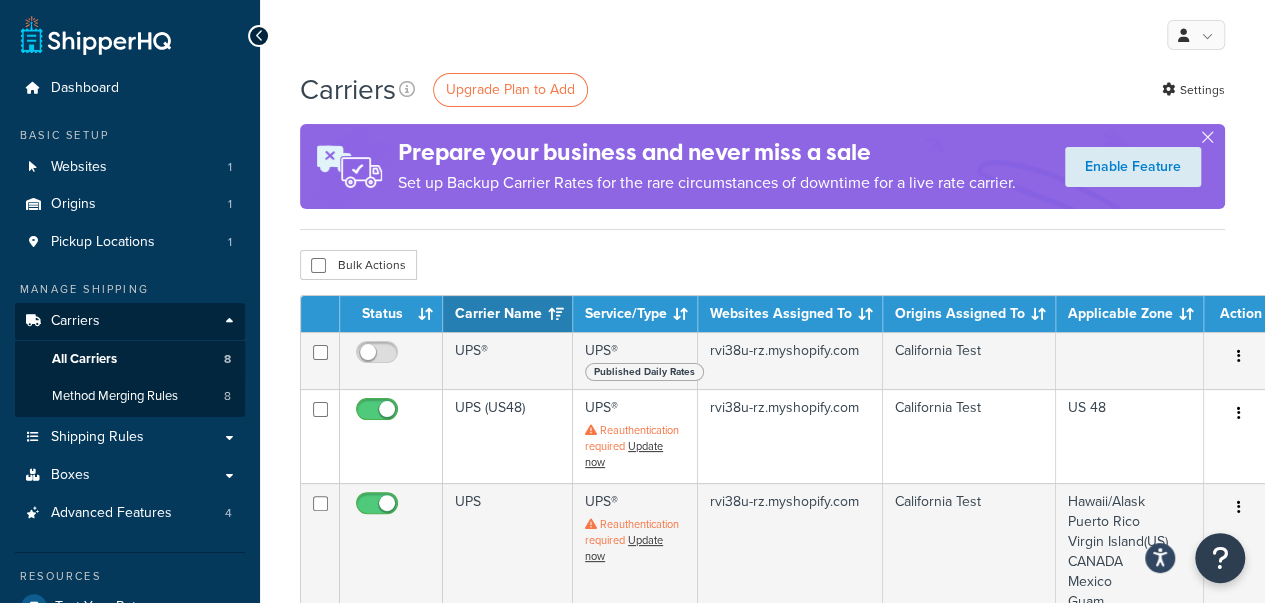 scroll, scrollTop: 99, scrollLeft: 0, axis: vertical 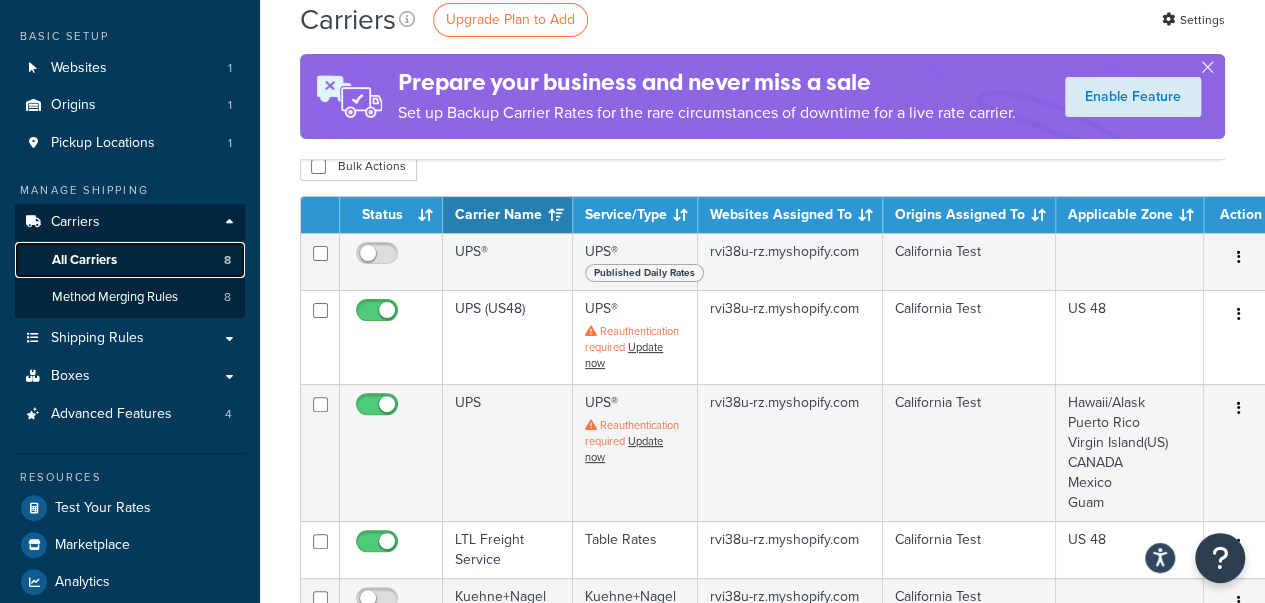 click on "All Carriers
8" at bounding box center [130, 260] 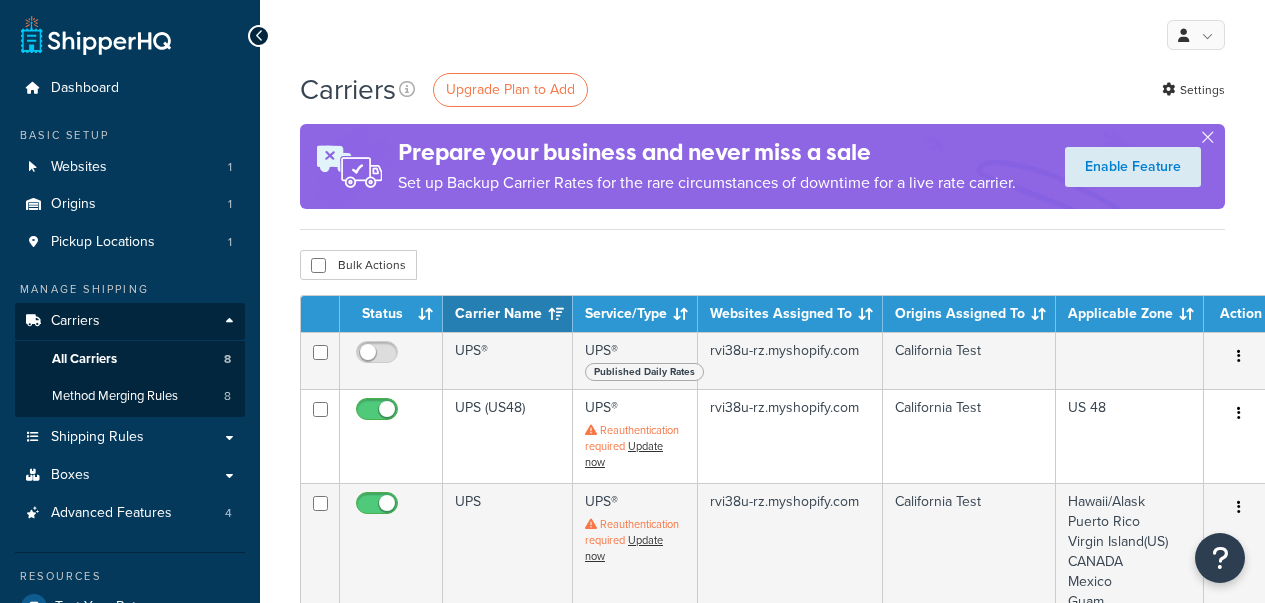 scroll, scrollTop: 0, scrollLeft: 0, axis: both 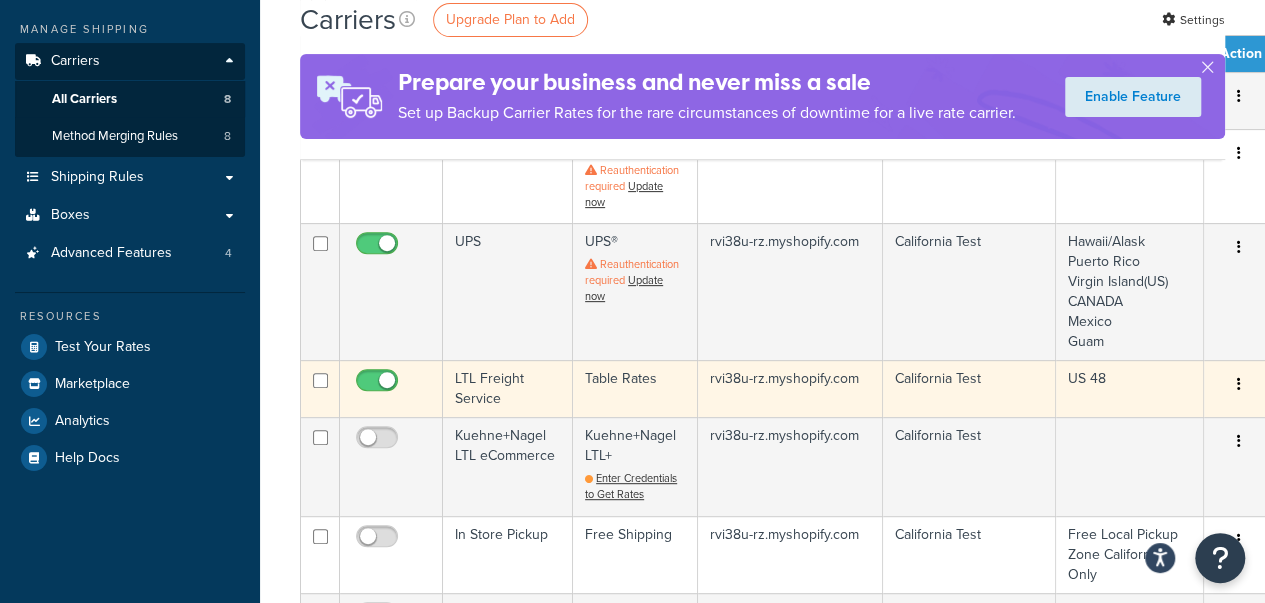 click at bounding box center (1239, 385) 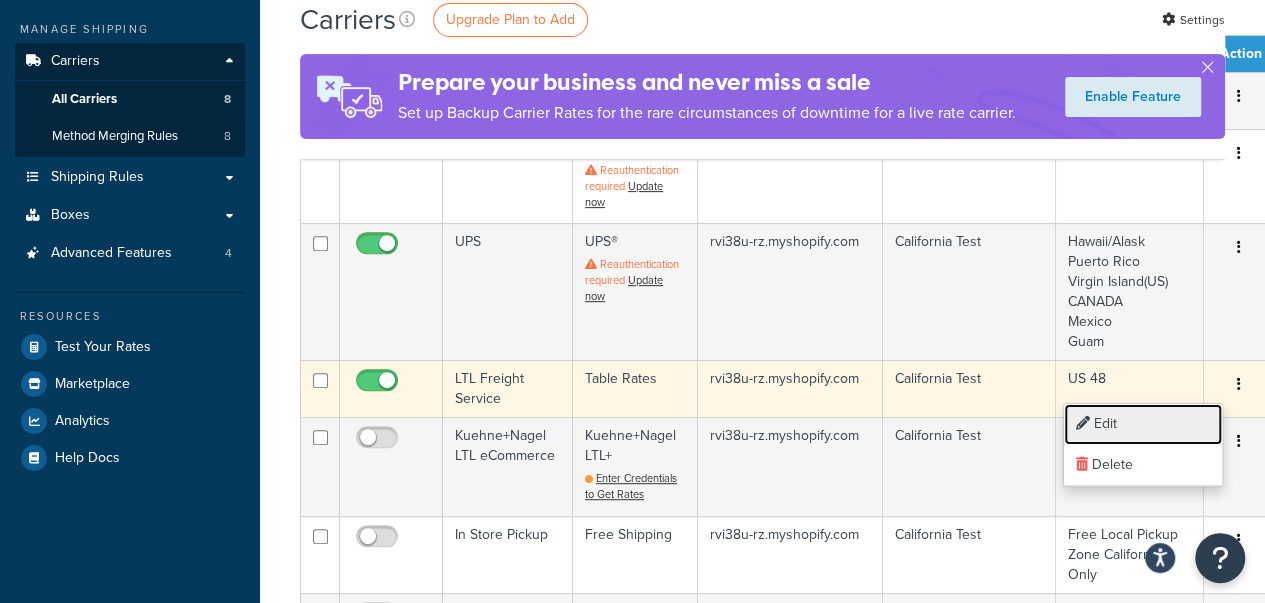 click on "Edit" at bounding box center [1143, 424] 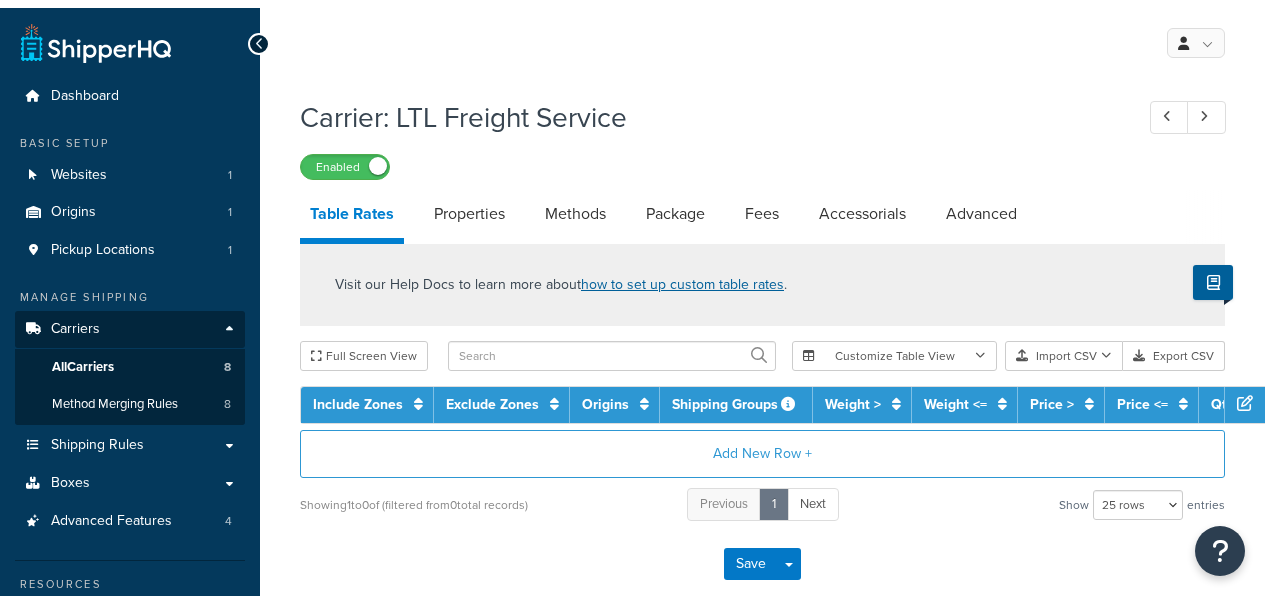 scroll, scrollTop: 0, scrollLeft: 0, axis: both 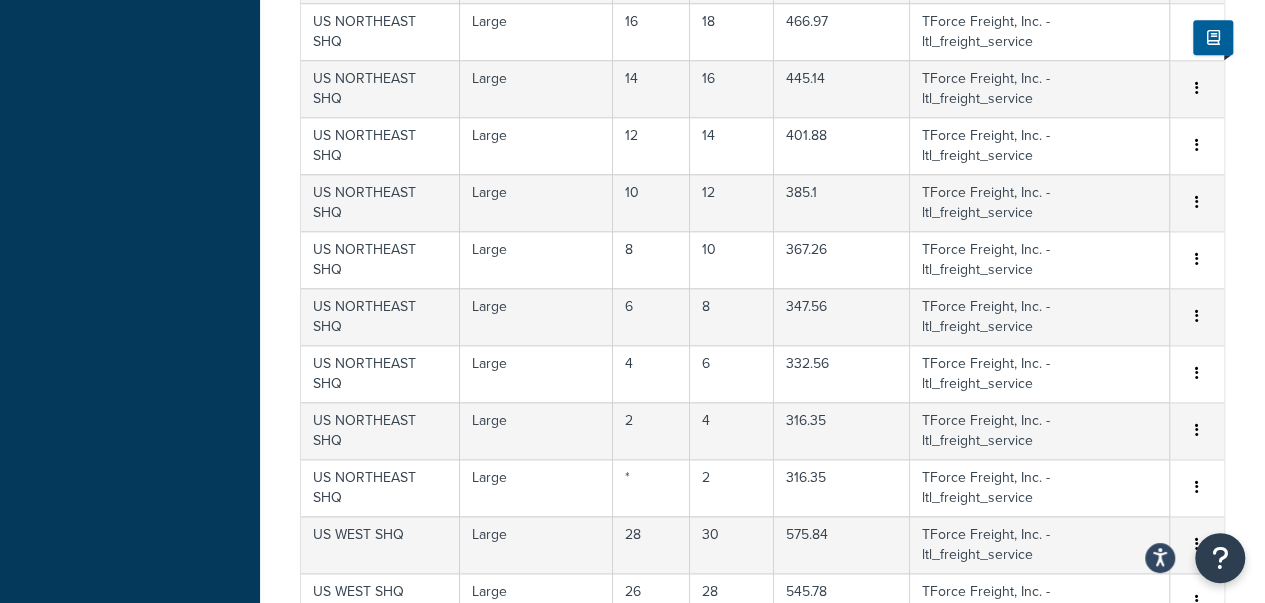 click on "10 rows 15 rows 25 rows 50 rows 100 rows 1000 rows" at bounding box center (1138, 997) 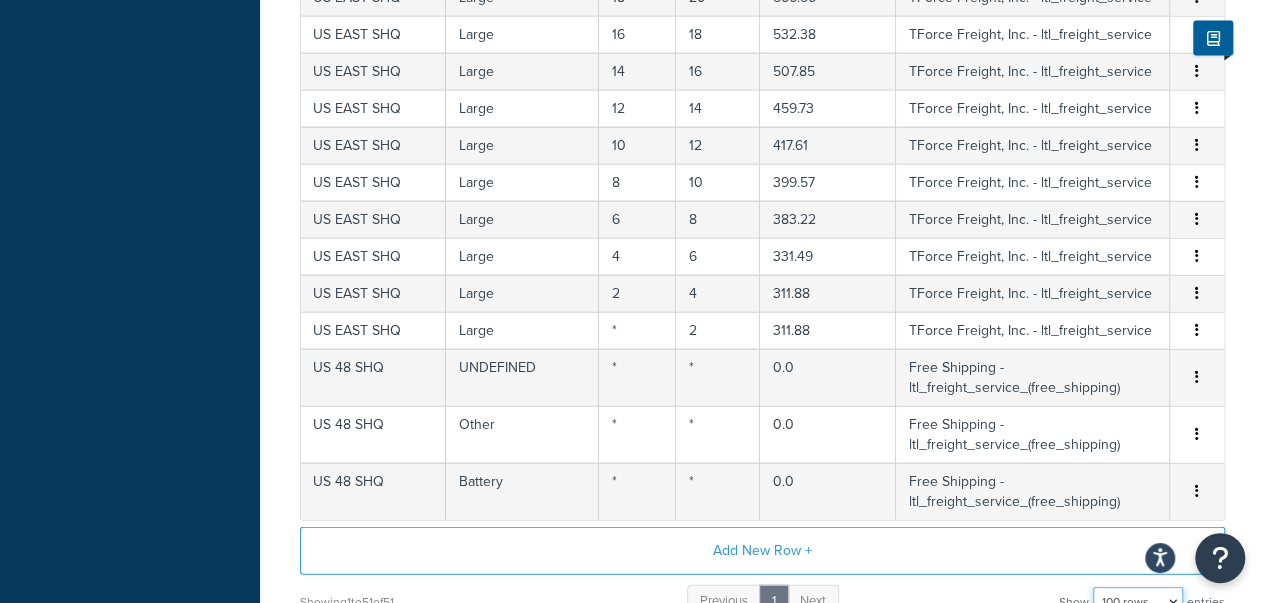 scroll, scrollTop: 2142, scrollLeft: 0, axis: vertical 